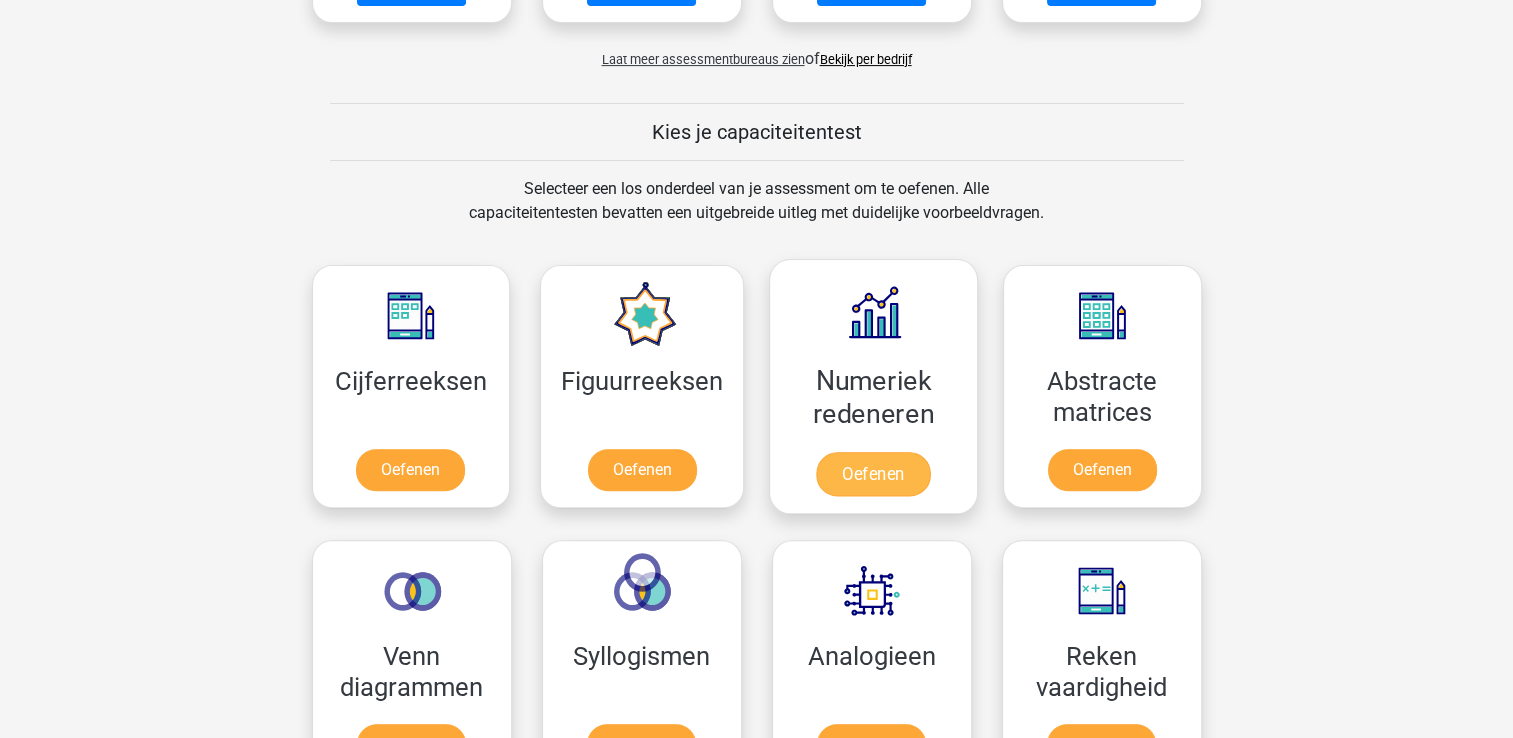 scroll, scrollTop: 700, scrollLeft: 0, axis: vertical 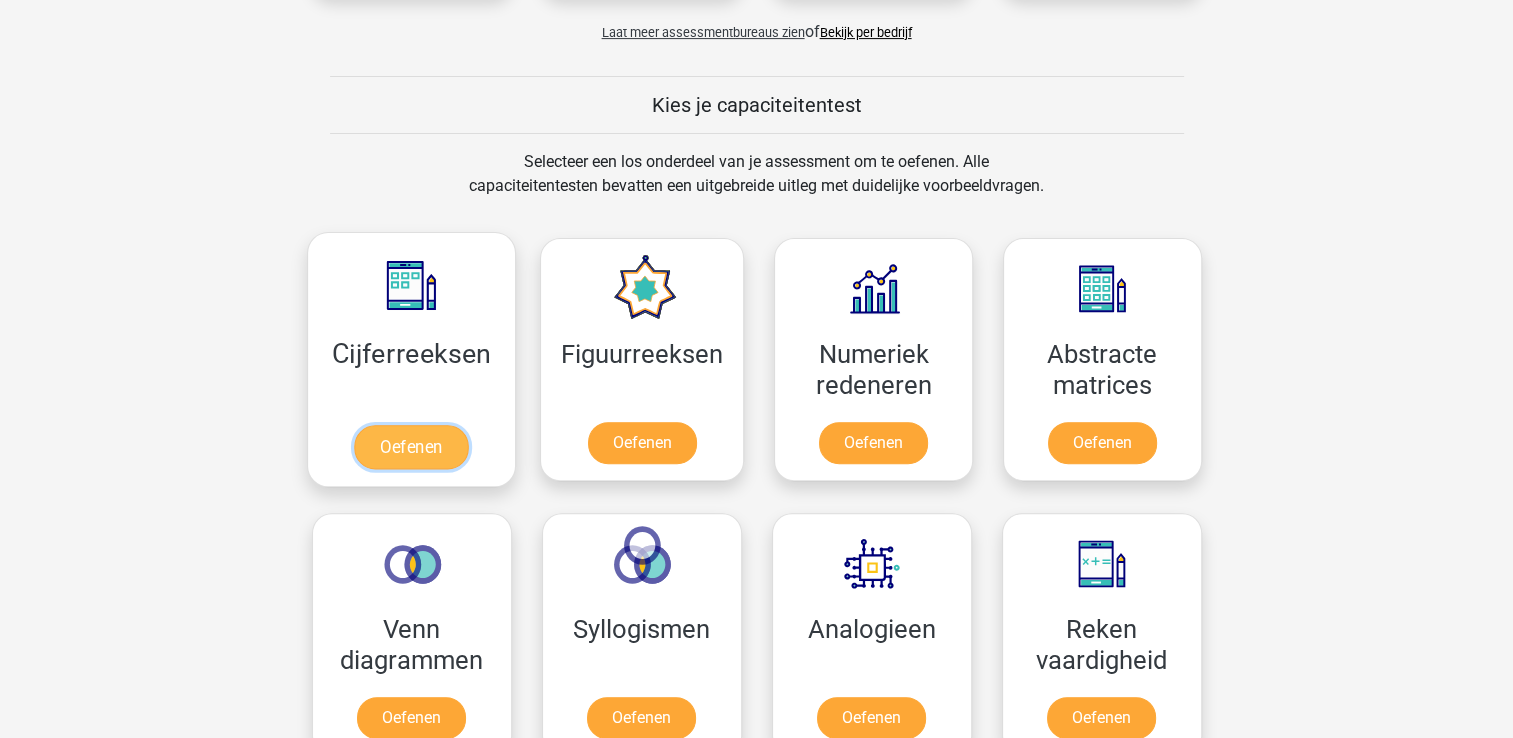 click on "Oefenen" at bounding box center [411, 447] 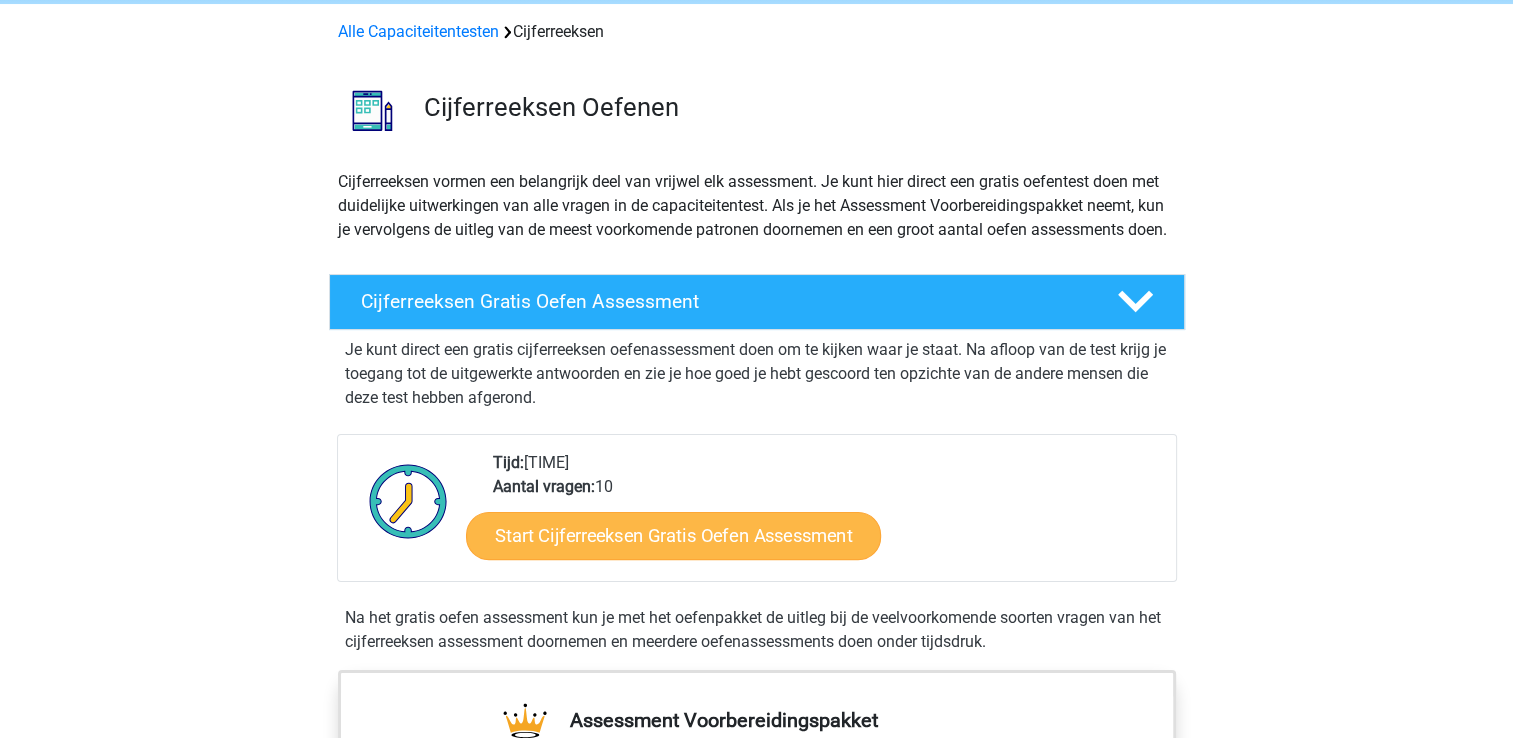 scroll, scrollTop: 200, scrollLeft: 0, axis: vertical 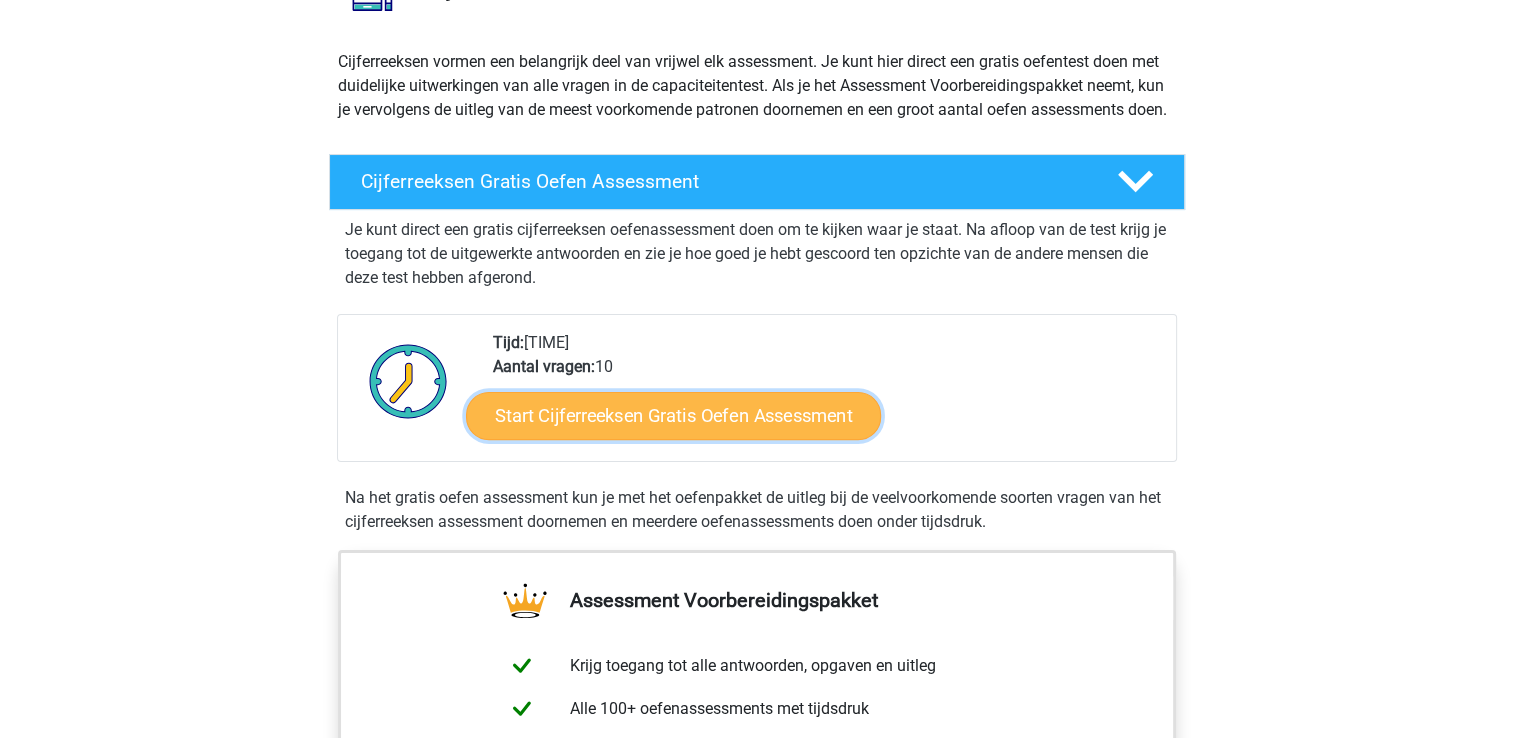 click on "Start Cijferreeksen
Gratis Oefen Assessment" at bounding box center (673, 415) 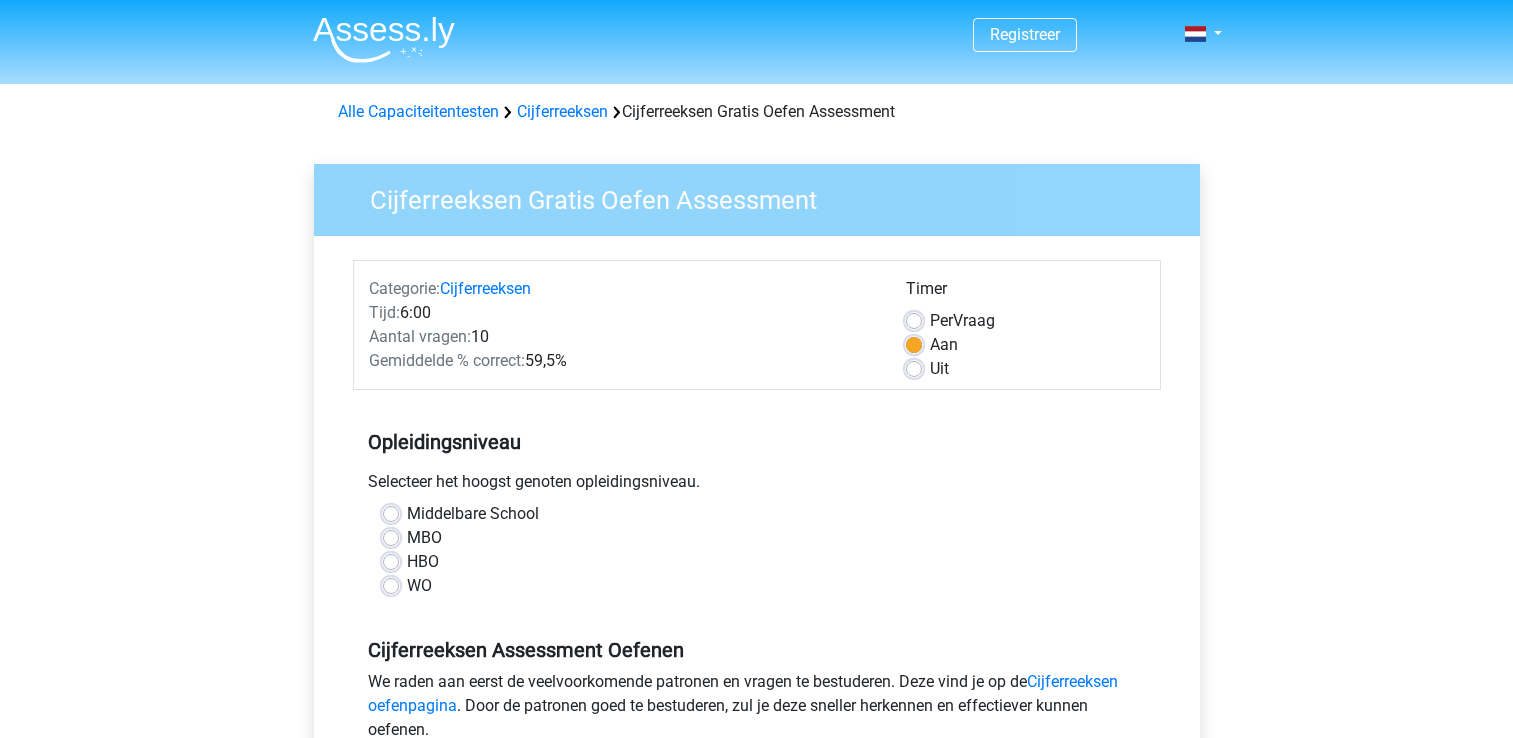 scroll, scrollTop: 0, scrollLeft: 0, axis: both 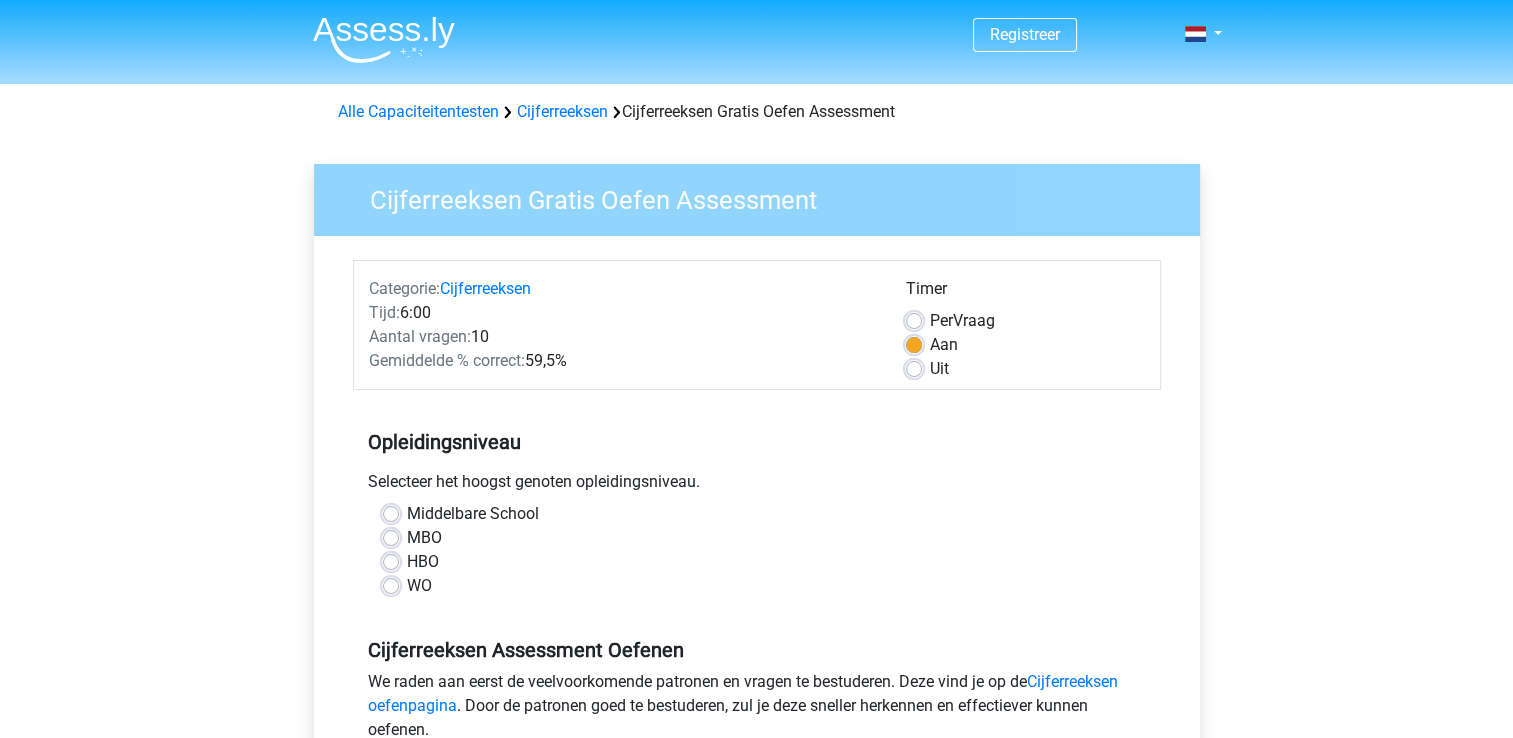 click on "MBO" at bounding box center [424, 538] 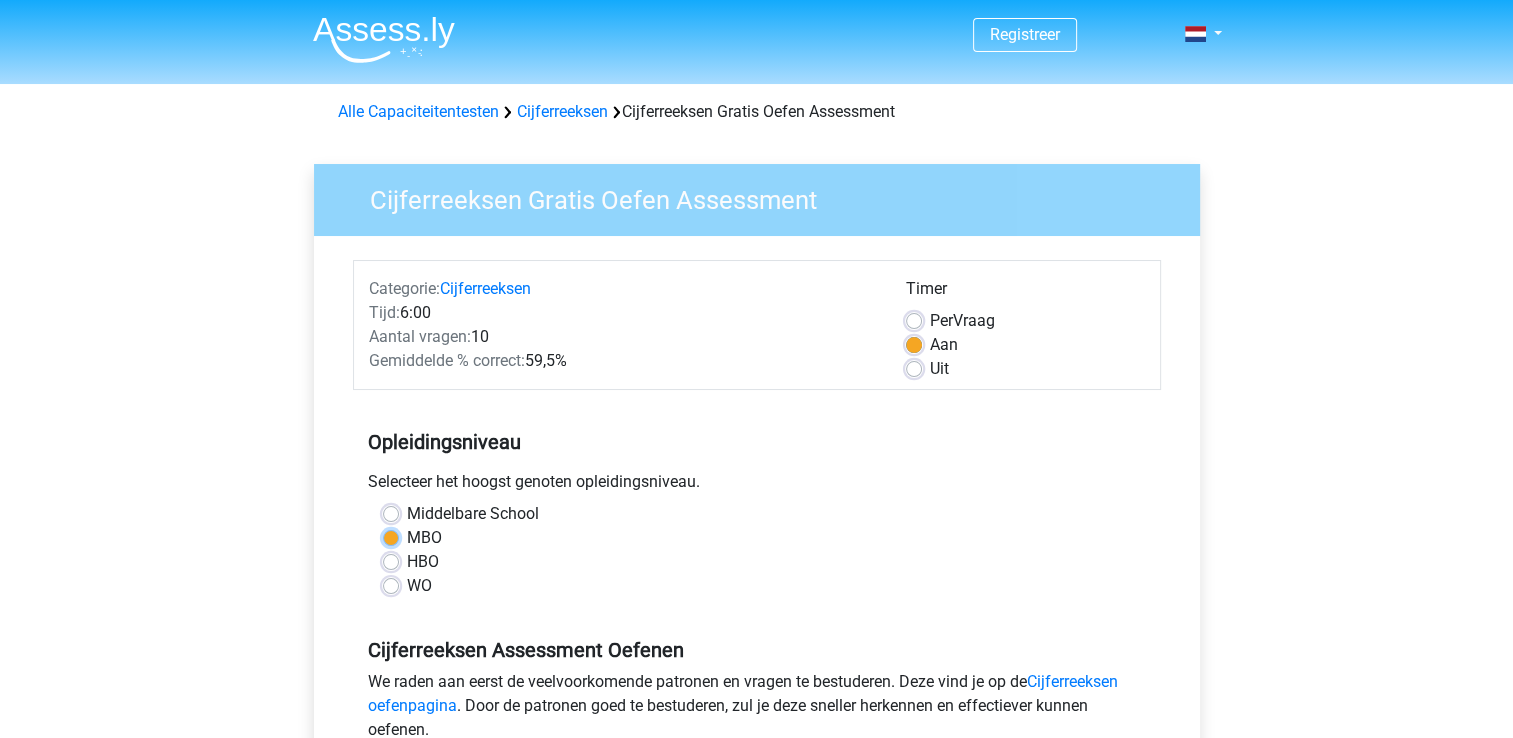 click on "MBO" at bounding box center (391, 536) 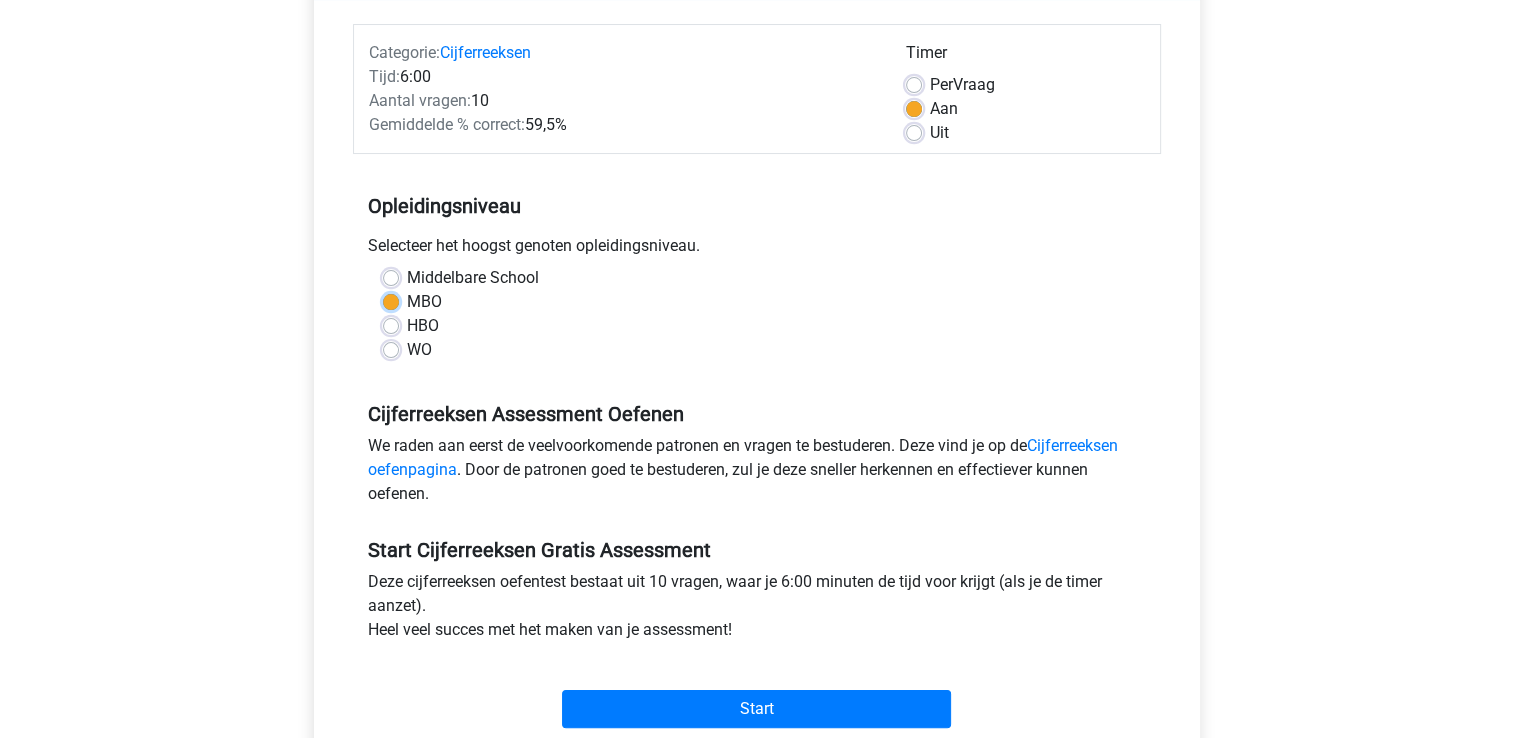 scroll, scrollTop: 300, scrollLeft: 0, axis: vertical 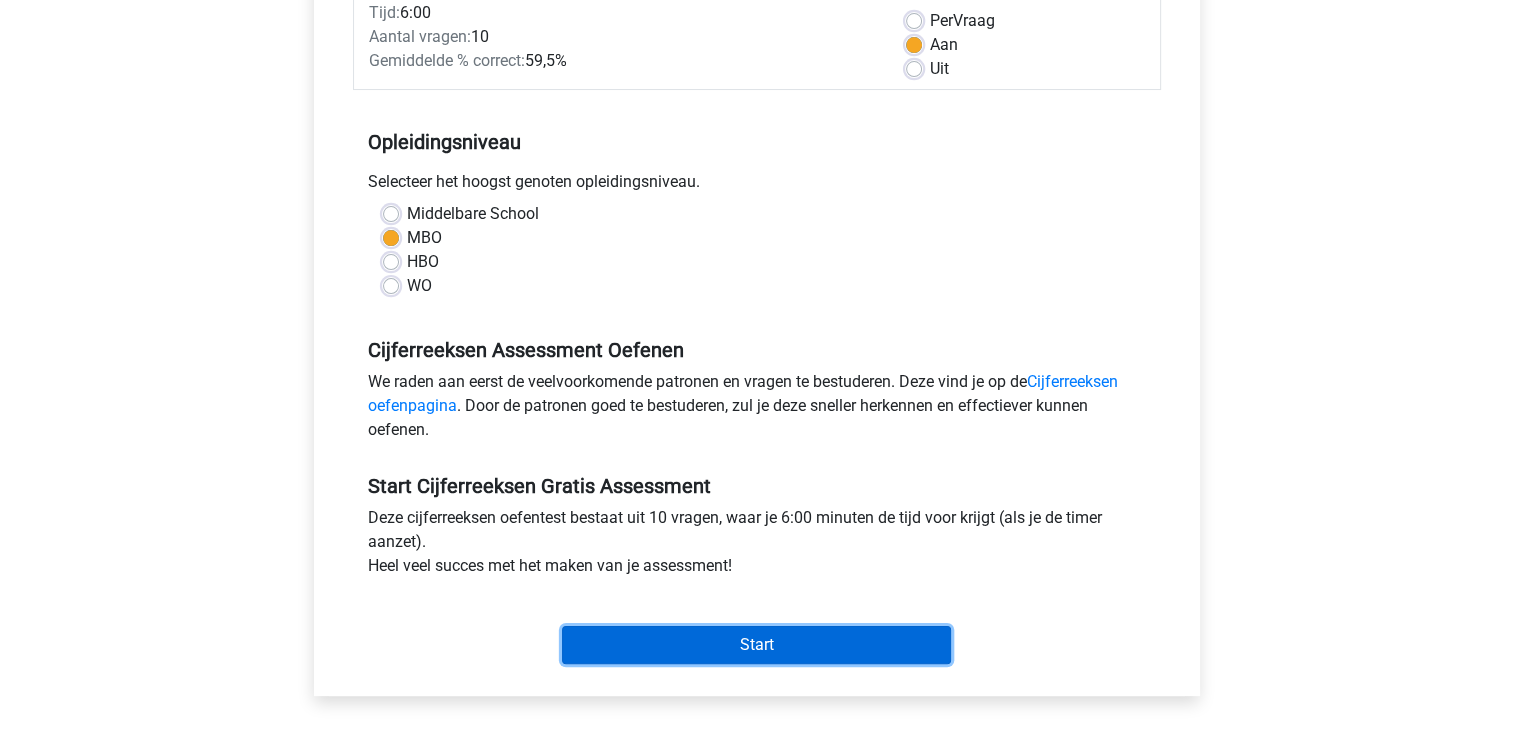 click on "Start" at bounding box center [756, 645] 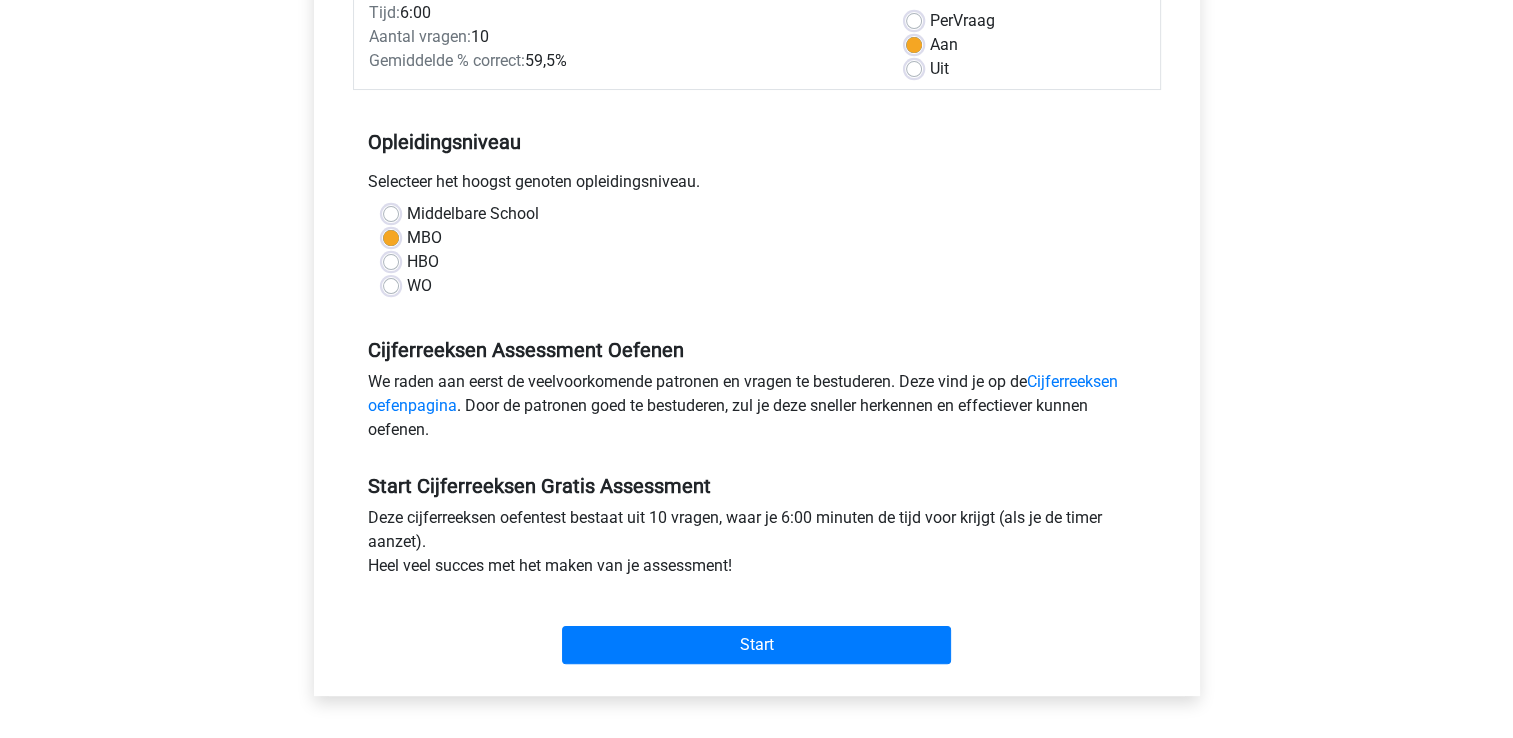 scroll, scrollTop: 0, scrollLeft: 0, axis: both 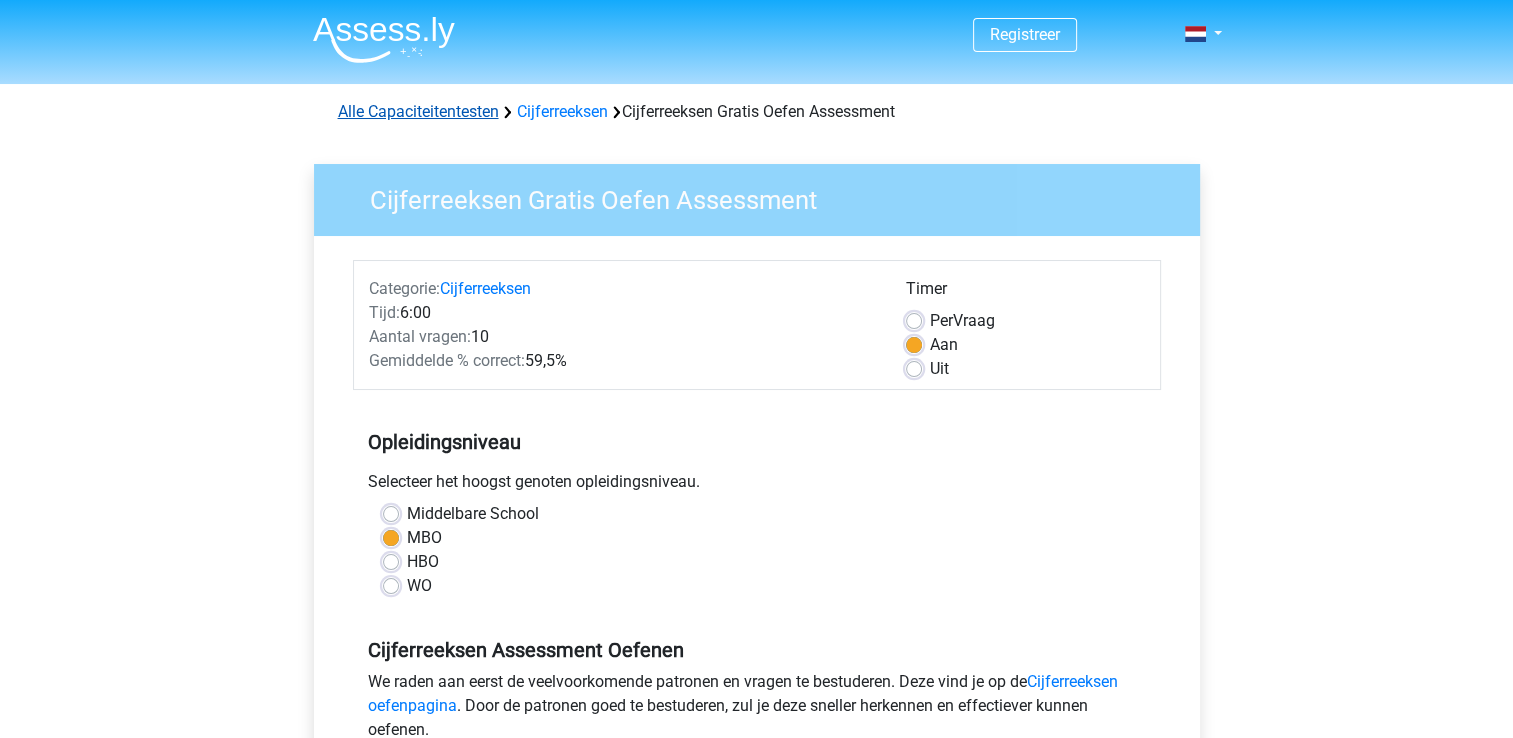 click on "Alle Capaciteitentesten" at bounding box center [418, 111] 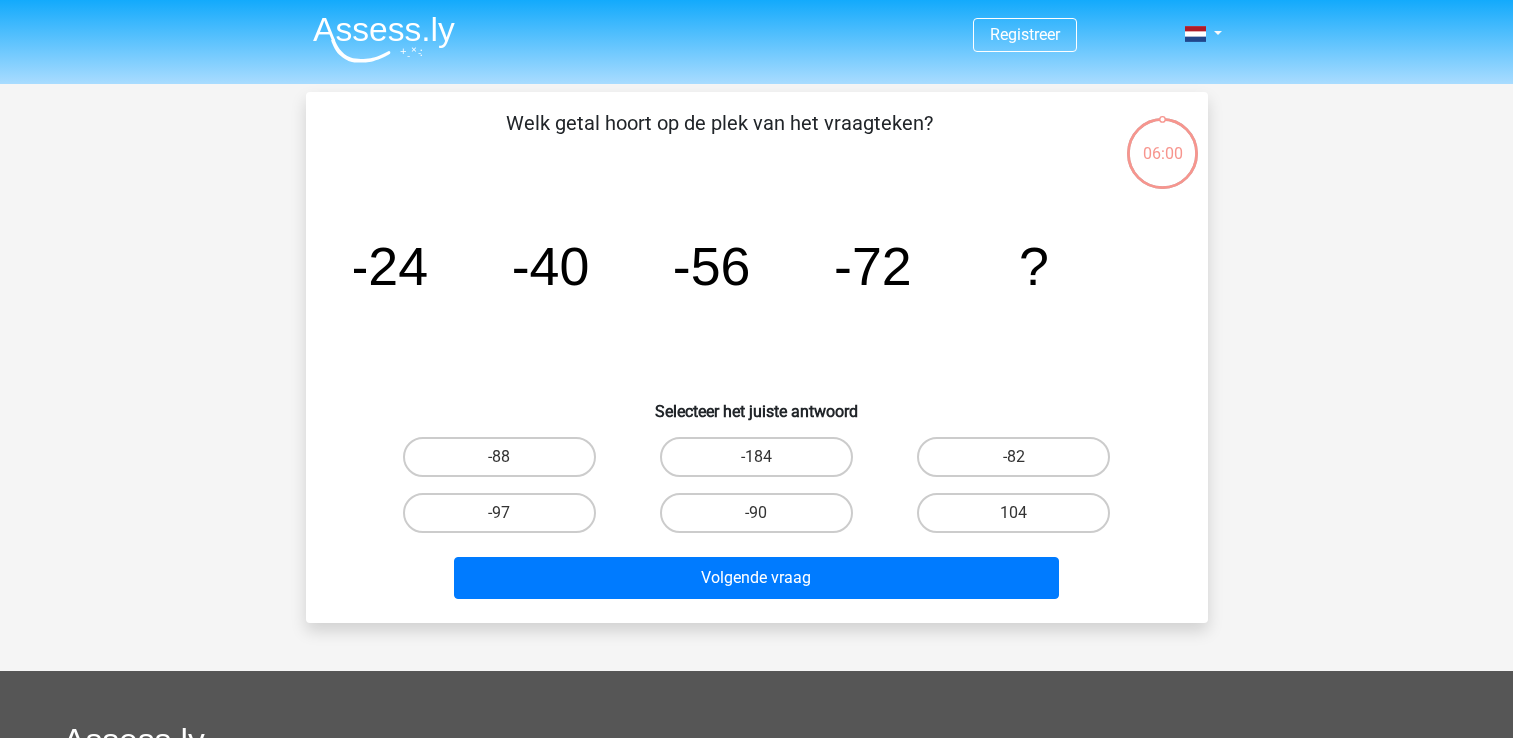 scroll, scrollTop: 0, scrollLeft: 0, axis: both 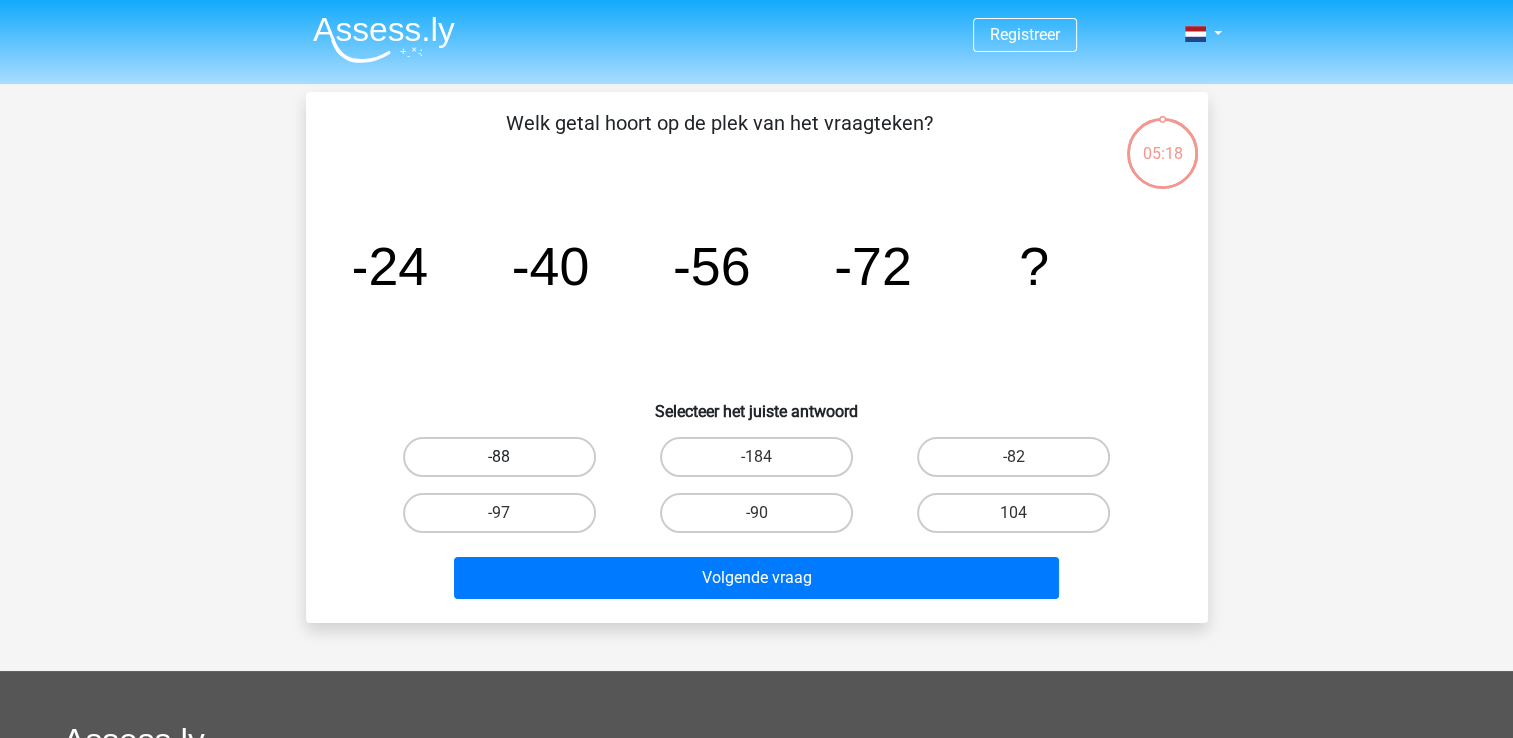 click on "-88" at bounding box center [499, 457] 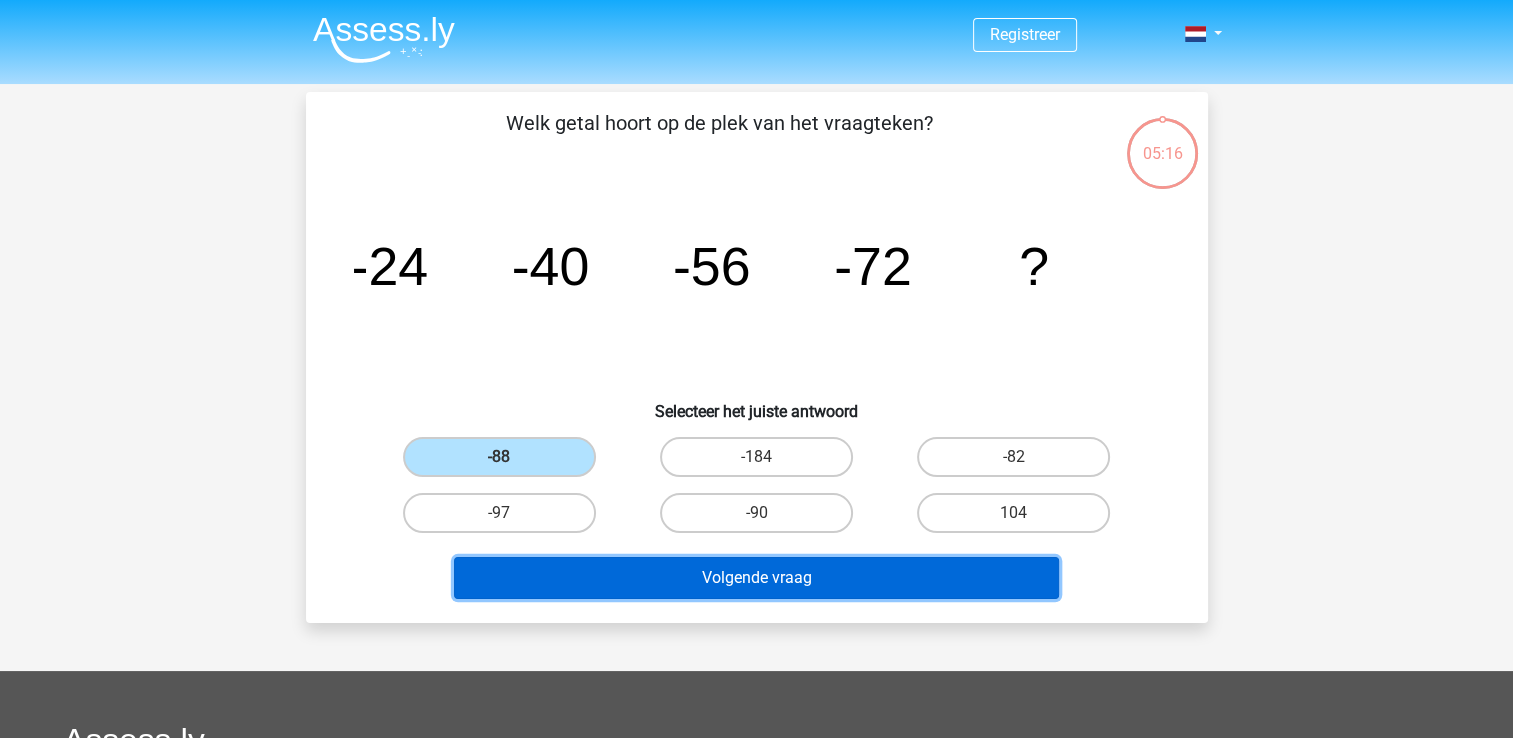 click on "Volgende vraag" at bounding box center [756, 578] 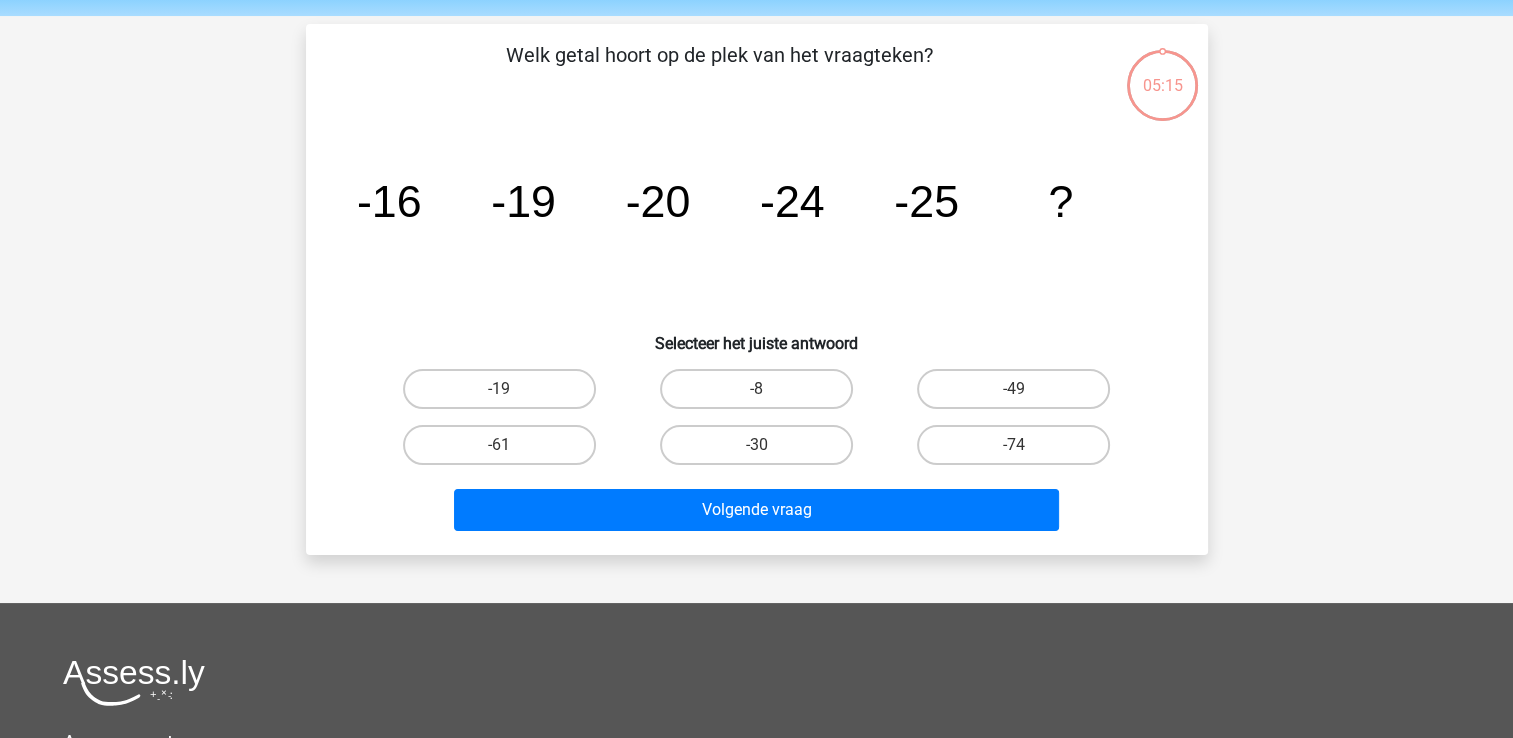scroll, scrollTop: 92, scrollLeft: 0, axis: vertical 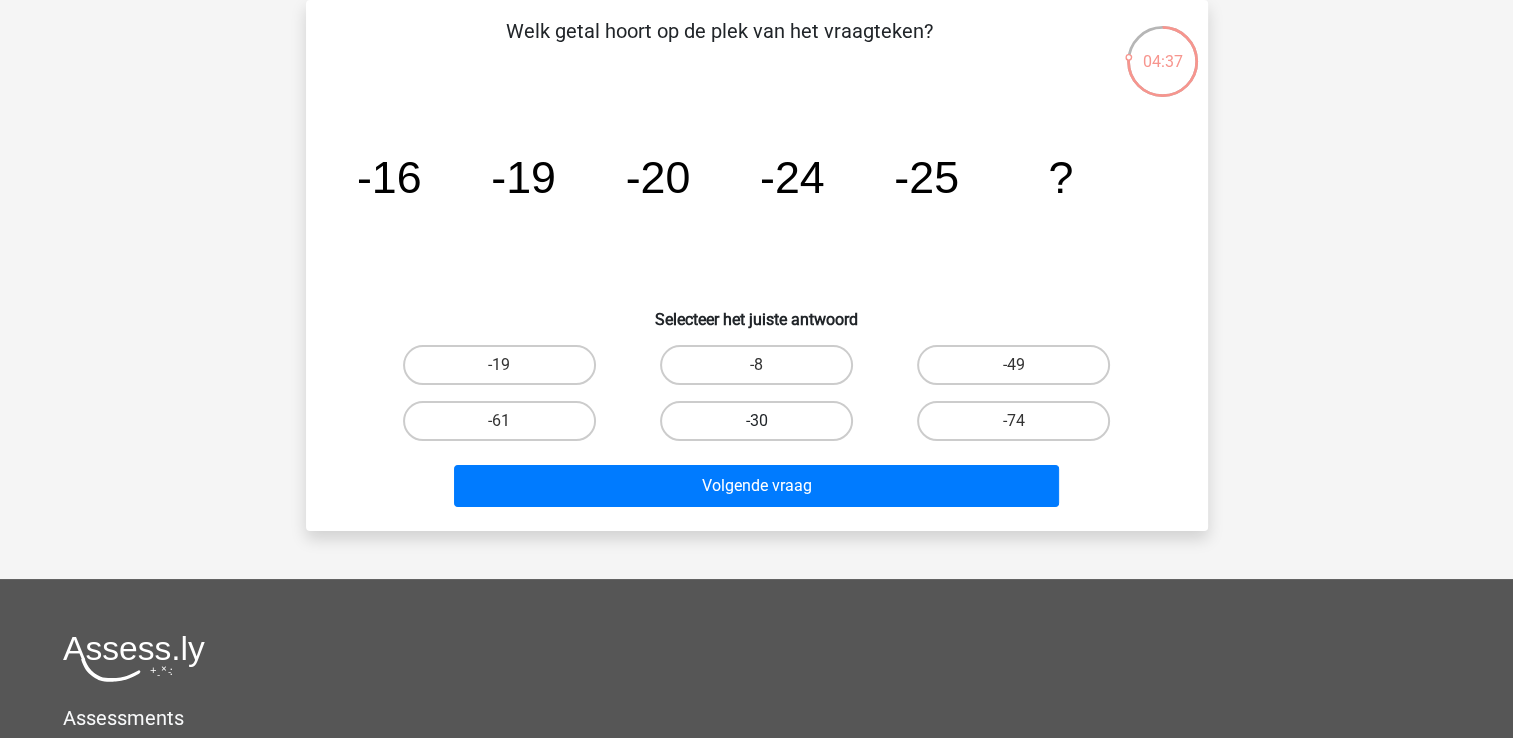click on "-30" at bounding box center [756, 421] 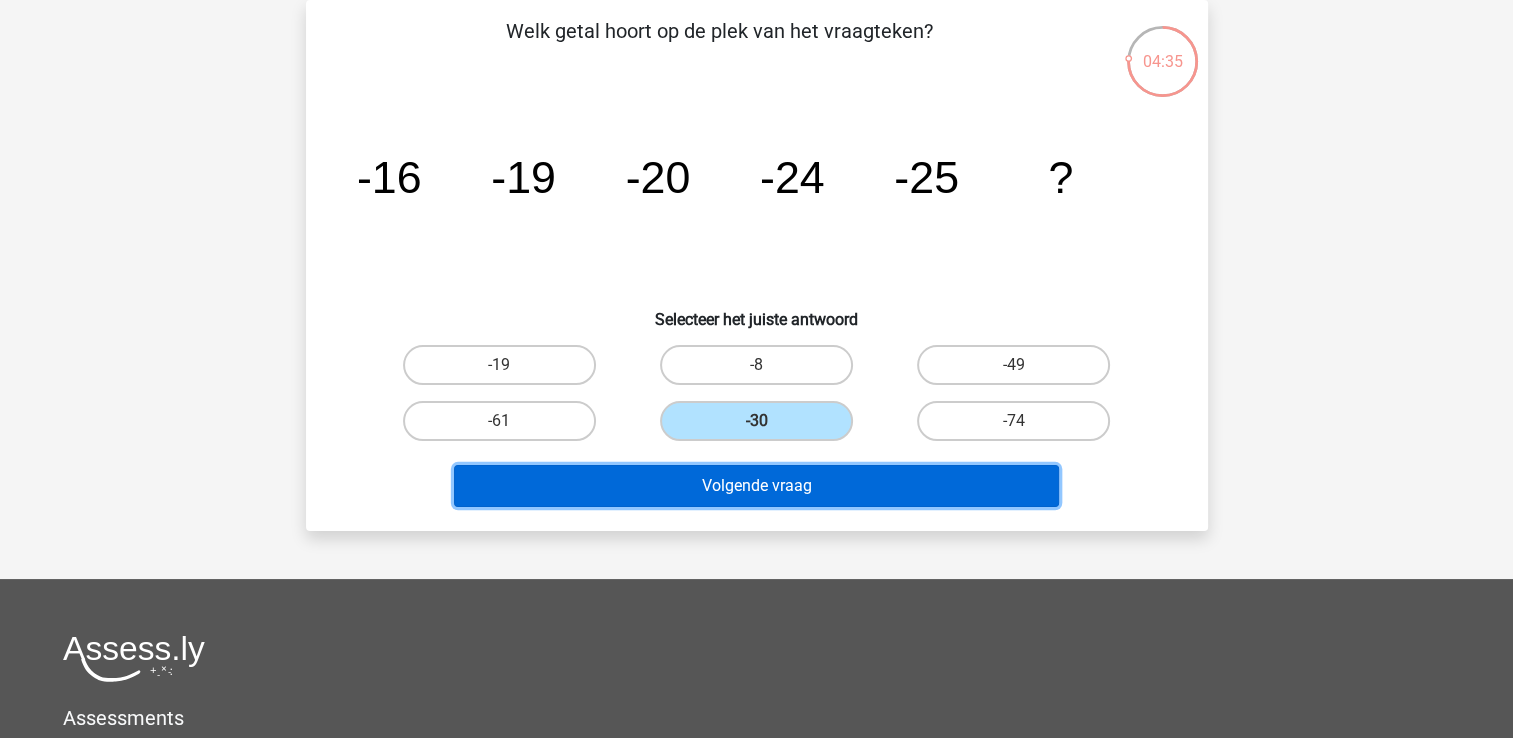 click on "Volgende vraag" at bounding box center [756, 486] 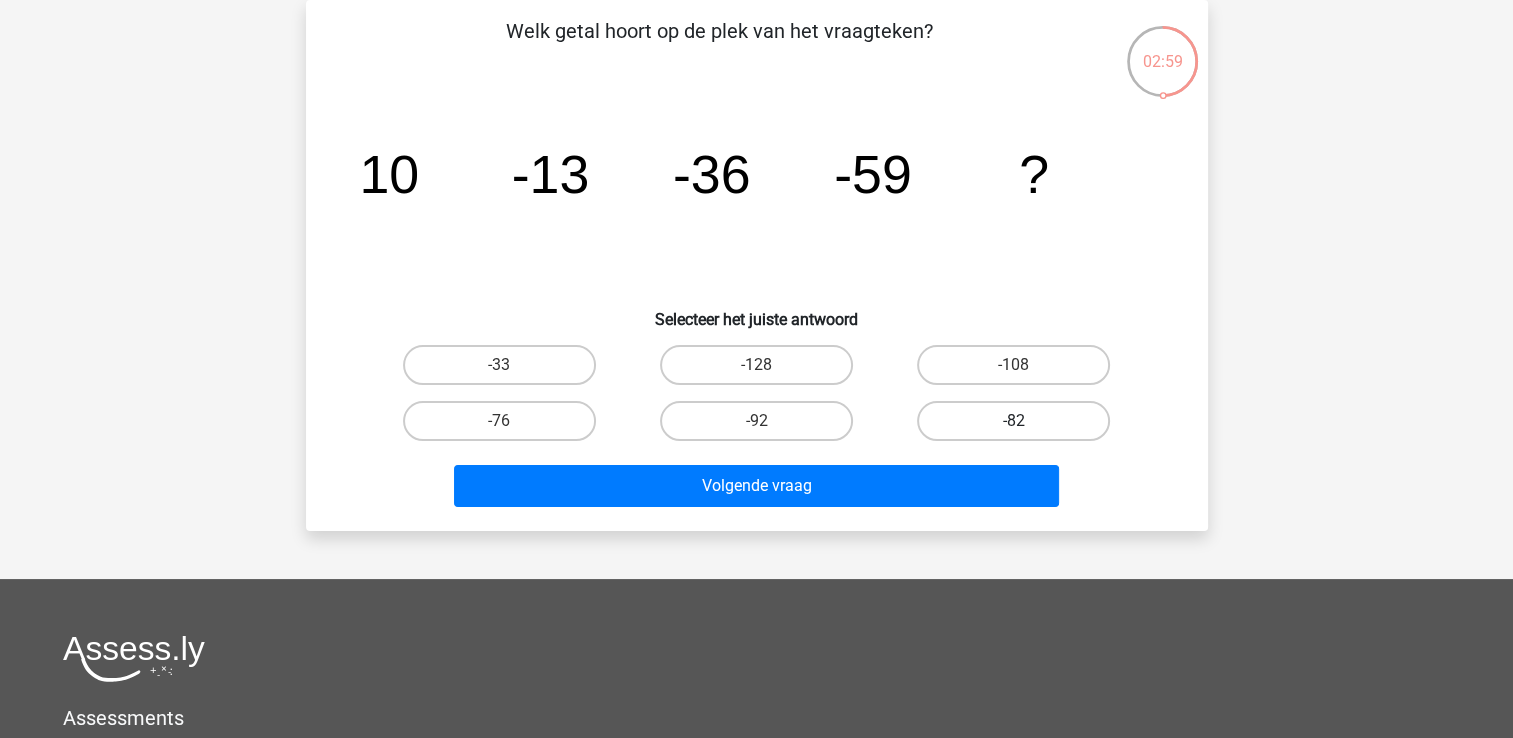 click on "-82" at bounding box center (1013, 421) 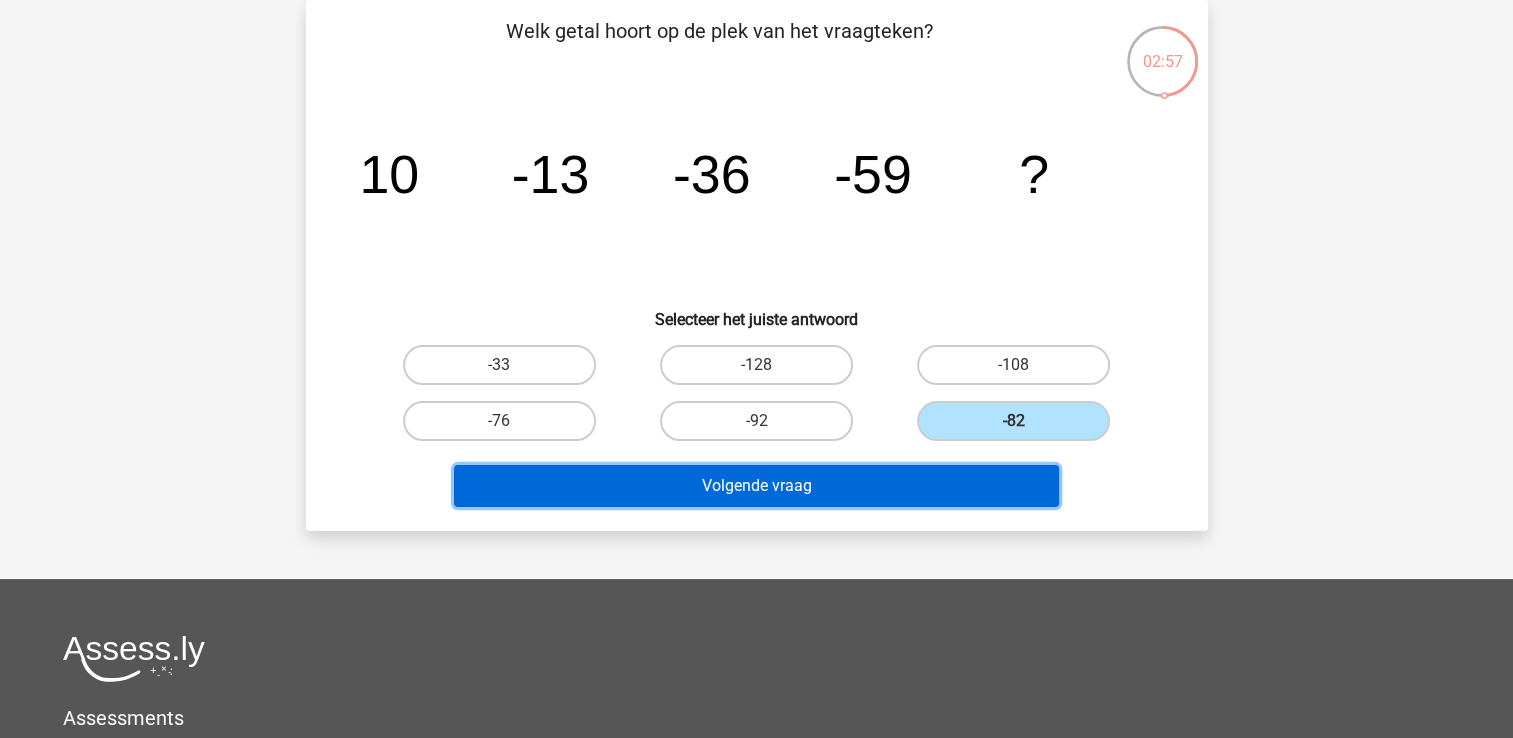 click on "Volgende vraag" at bounding box center [756, 486] 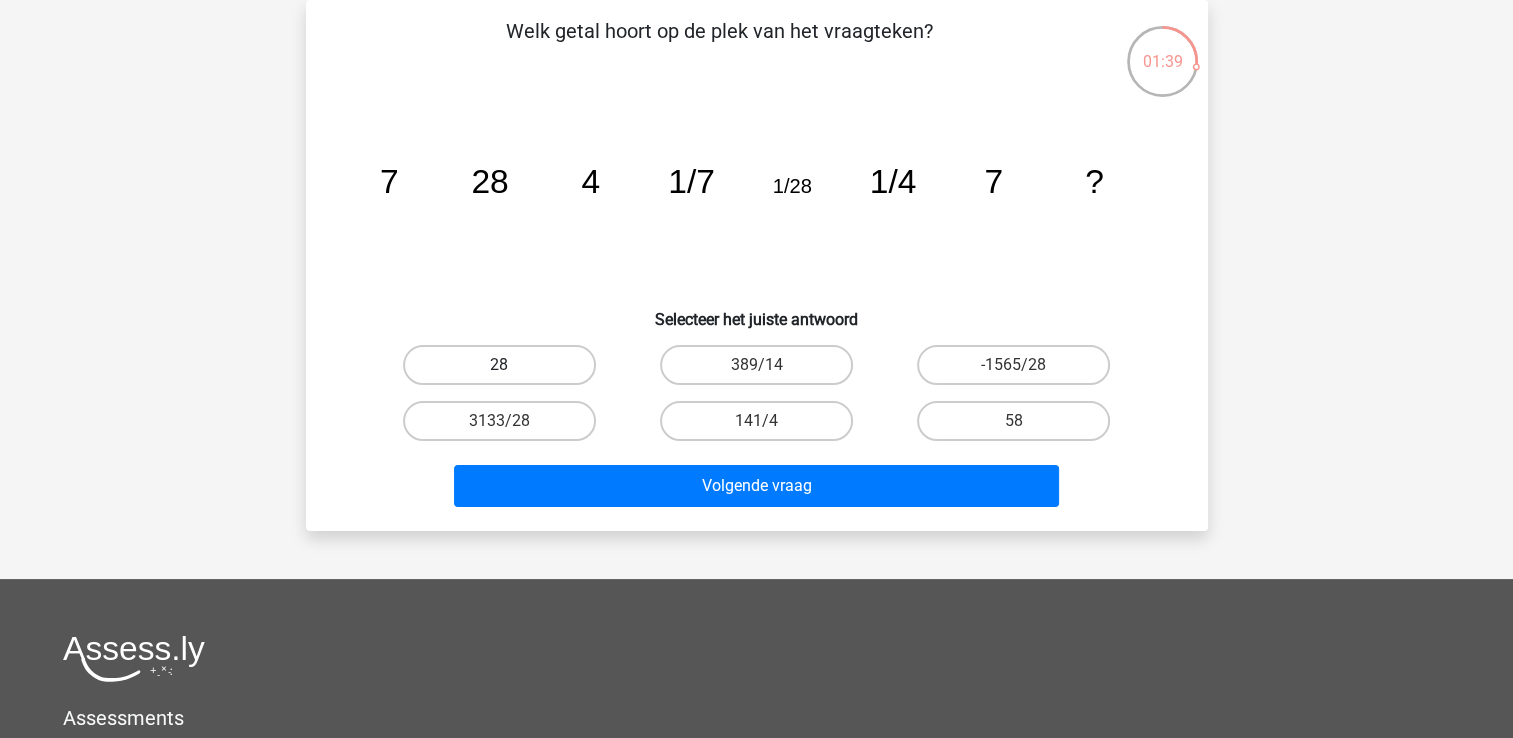 click on "28" at bounding box center [499, 365] 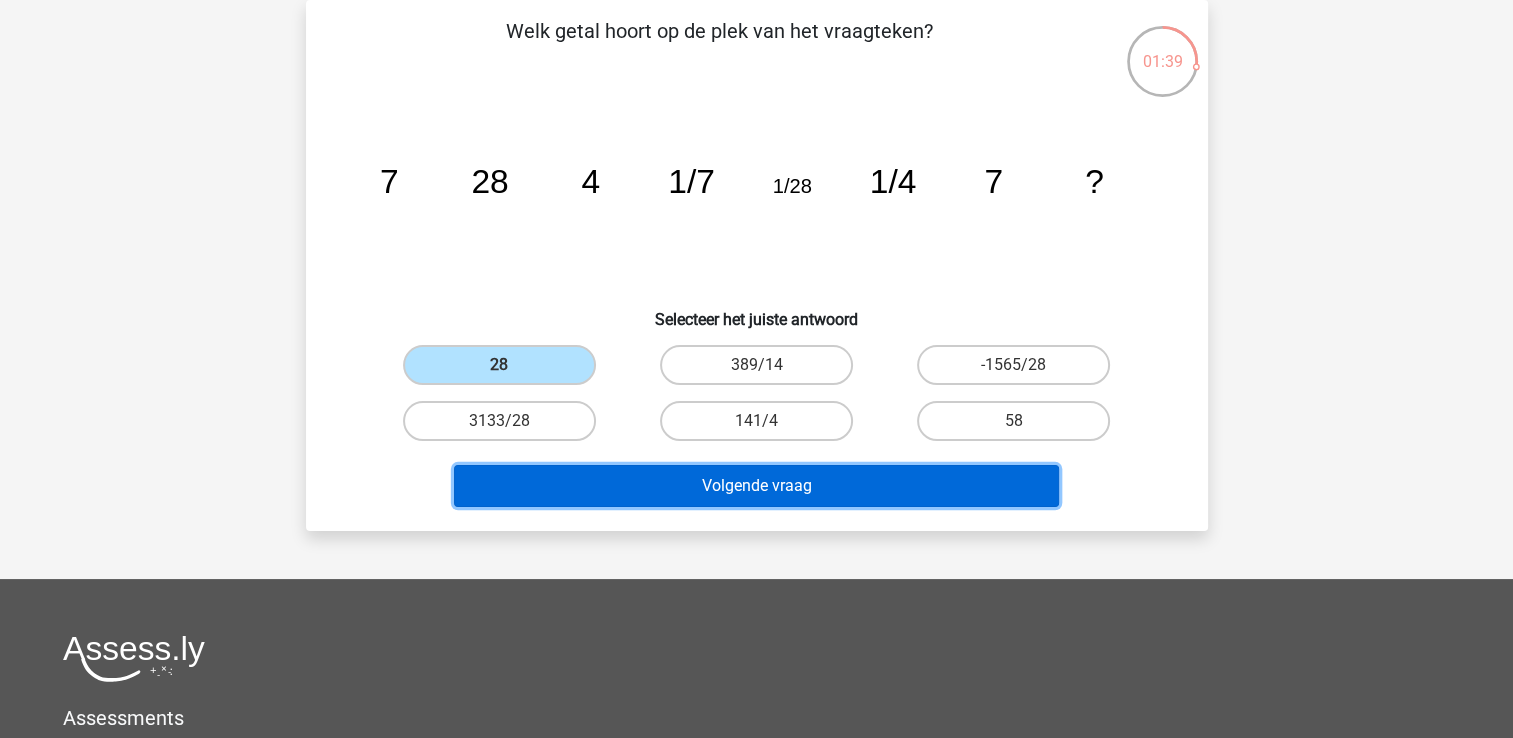 click on "Volgende vraag" at bounding box center (756, 486) 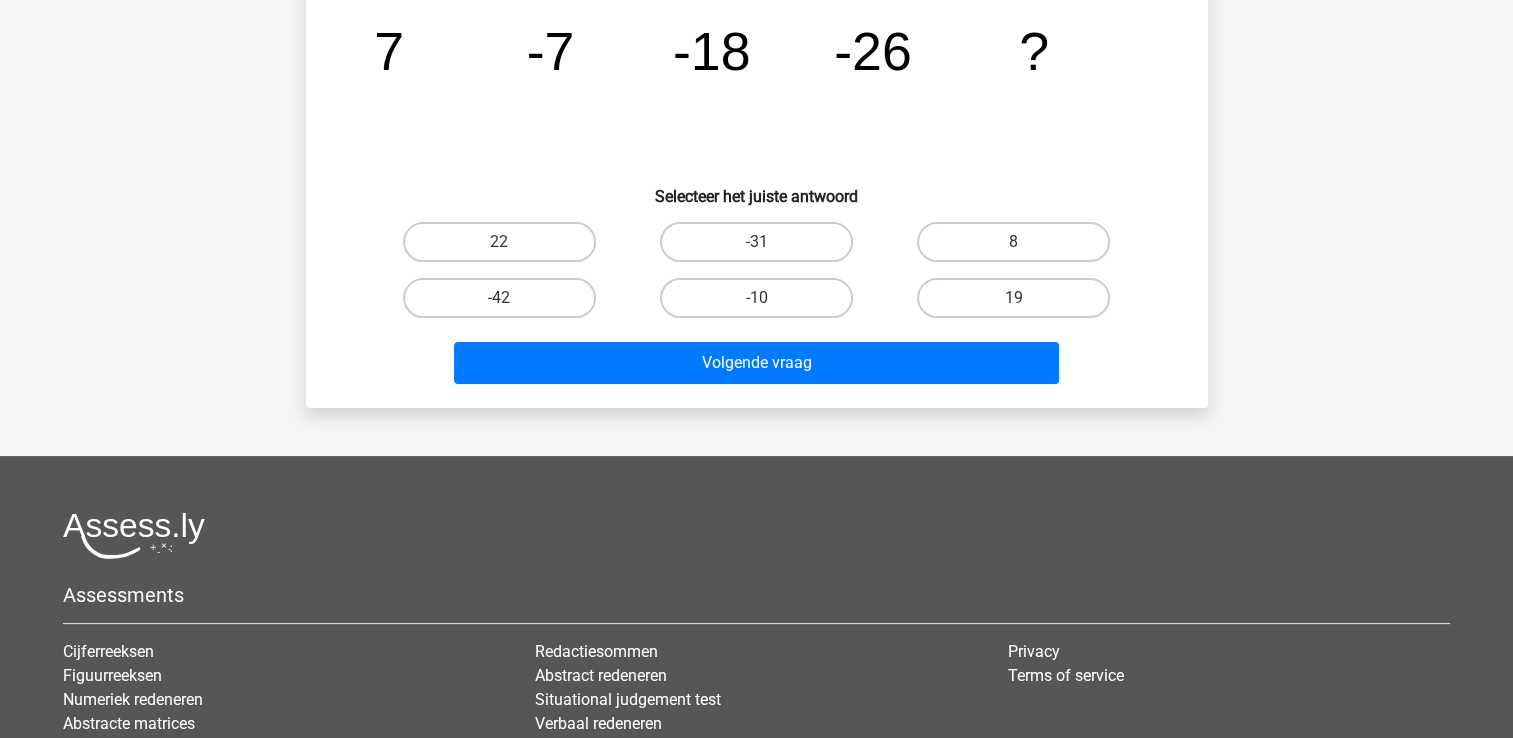 scroll, scrollTop: 92, scrollLeft: 0, axis: vertical 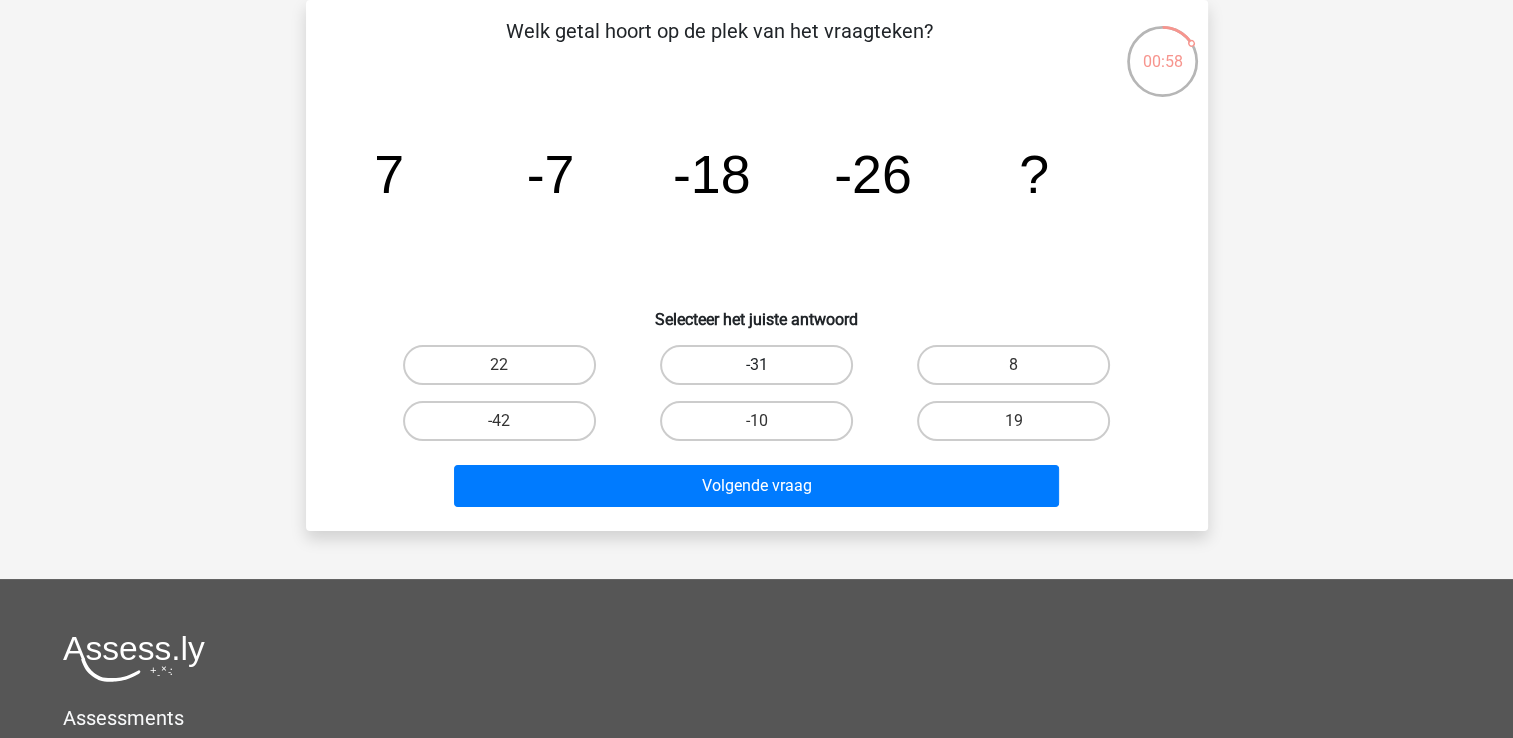 click on "-31" at bounding box center (756, 365) 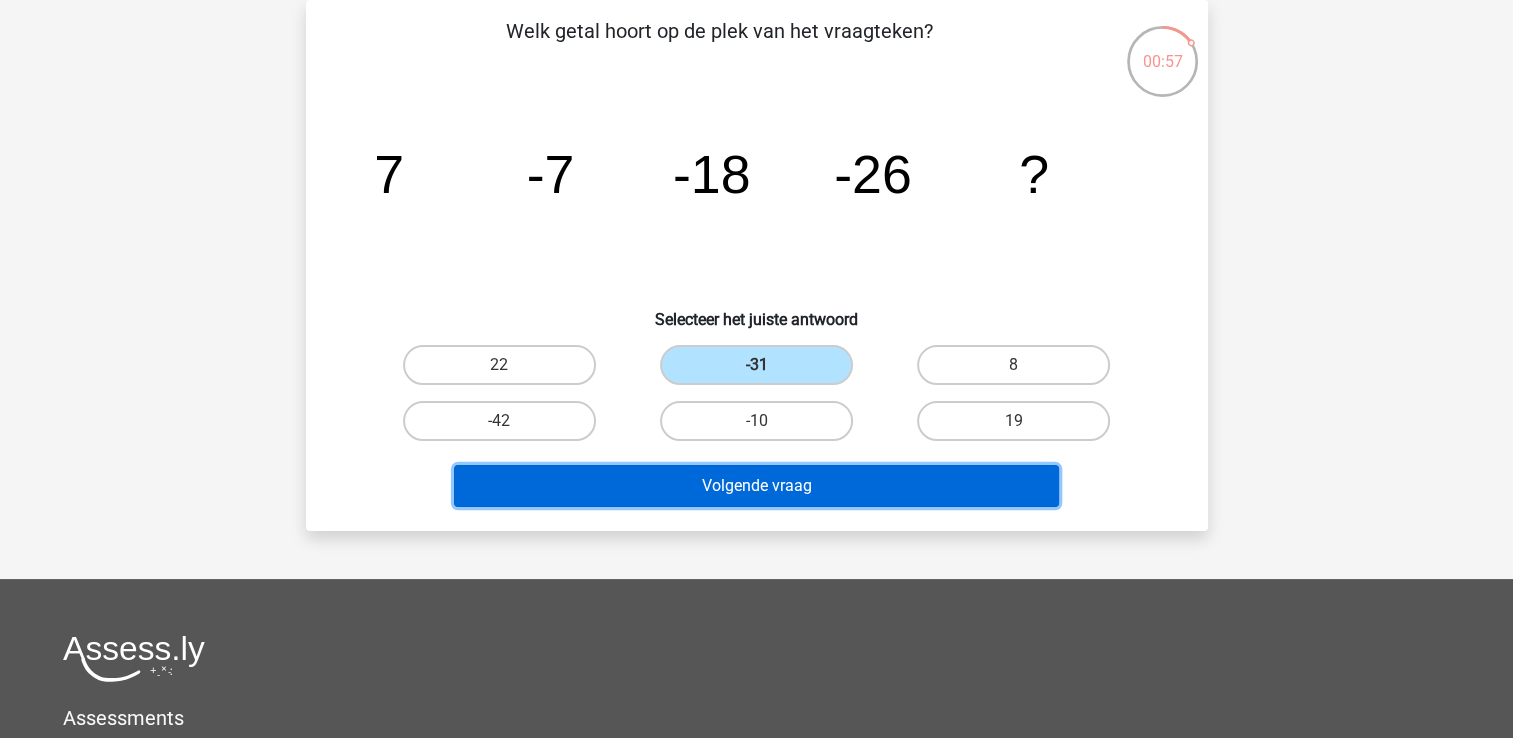 click on "Volgende vraag" at bounding box center [756, 486] 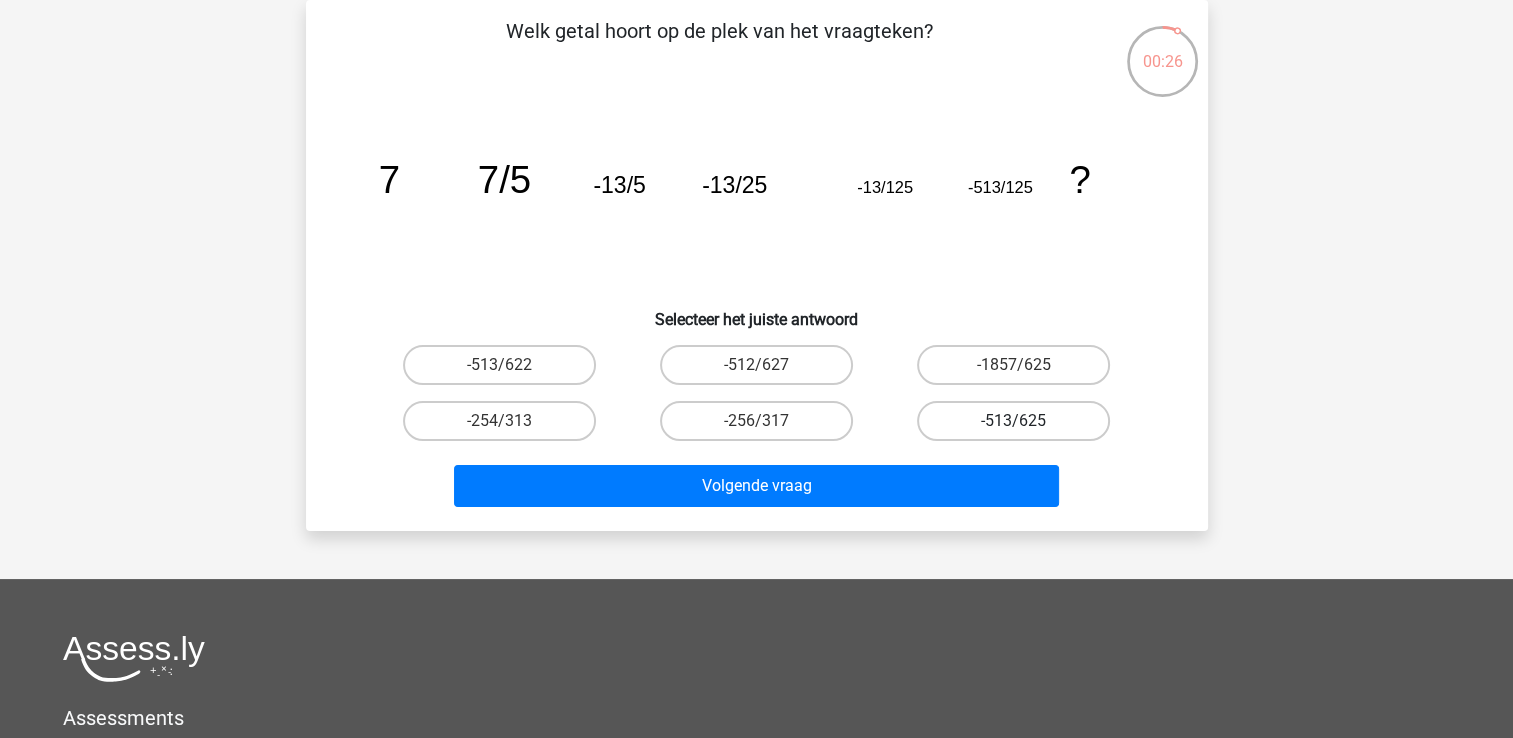 click on "-513/625" at bounding box center [1013, 421] 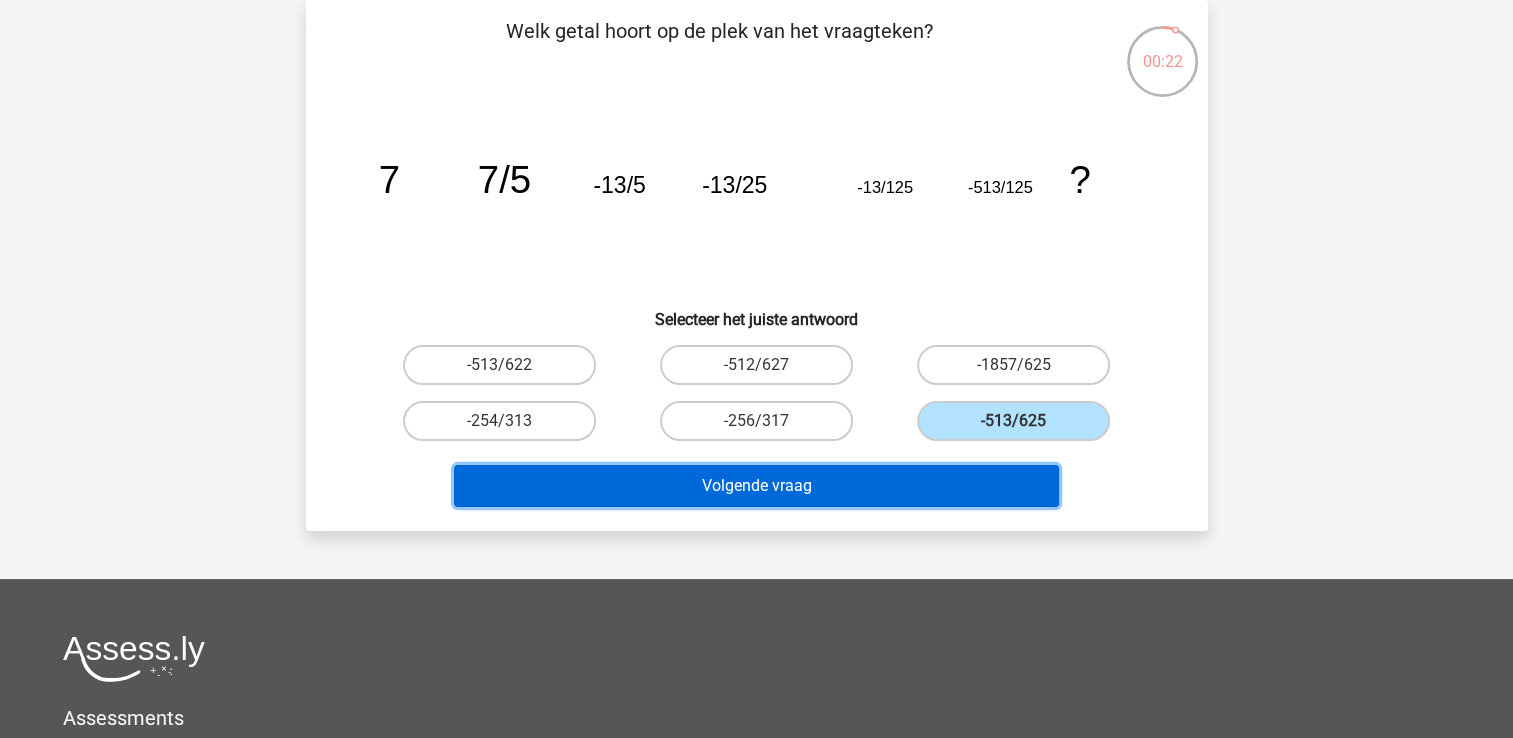 click on "Volgende vraag" at bounding box center (756, 486) 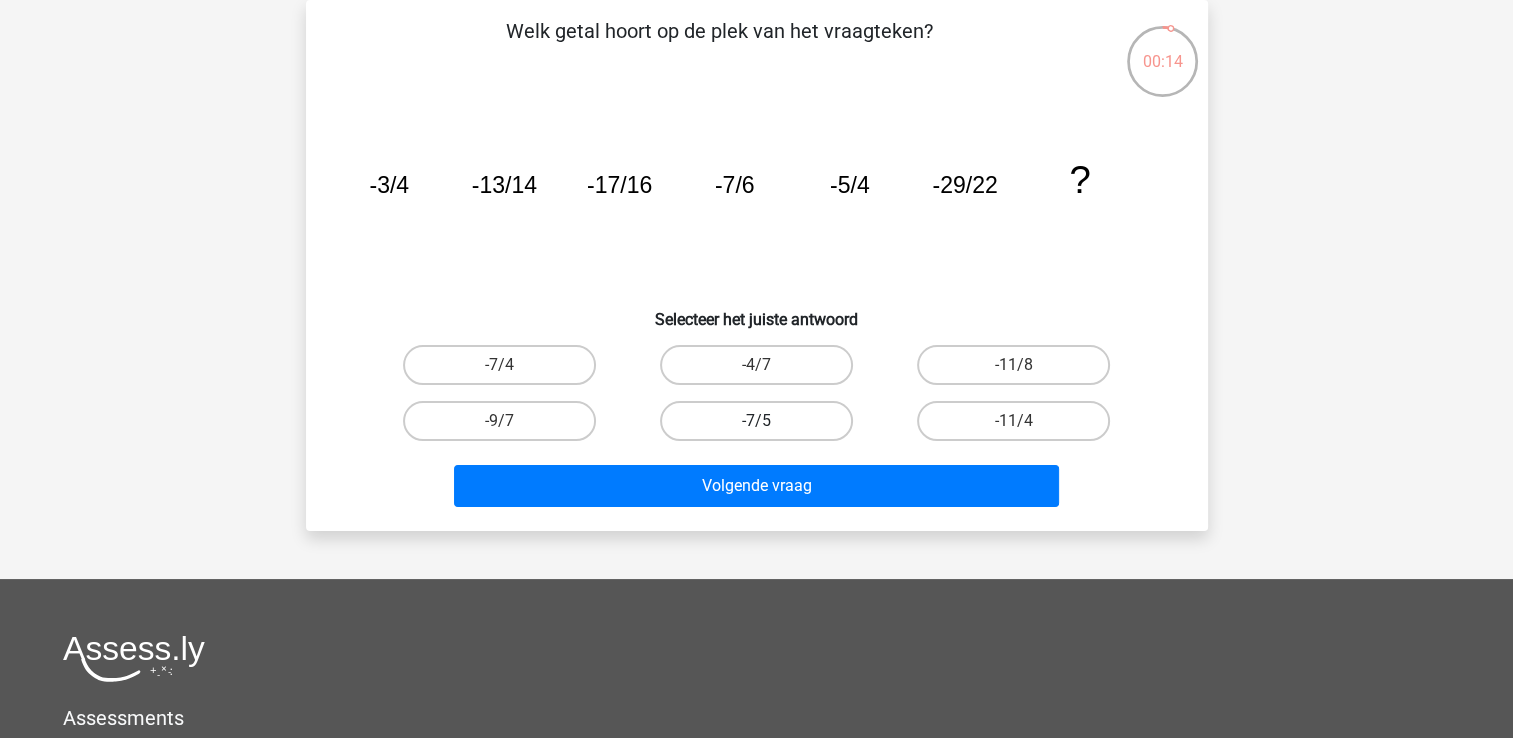 click on "-7/5" at bounding box center [756, 421] 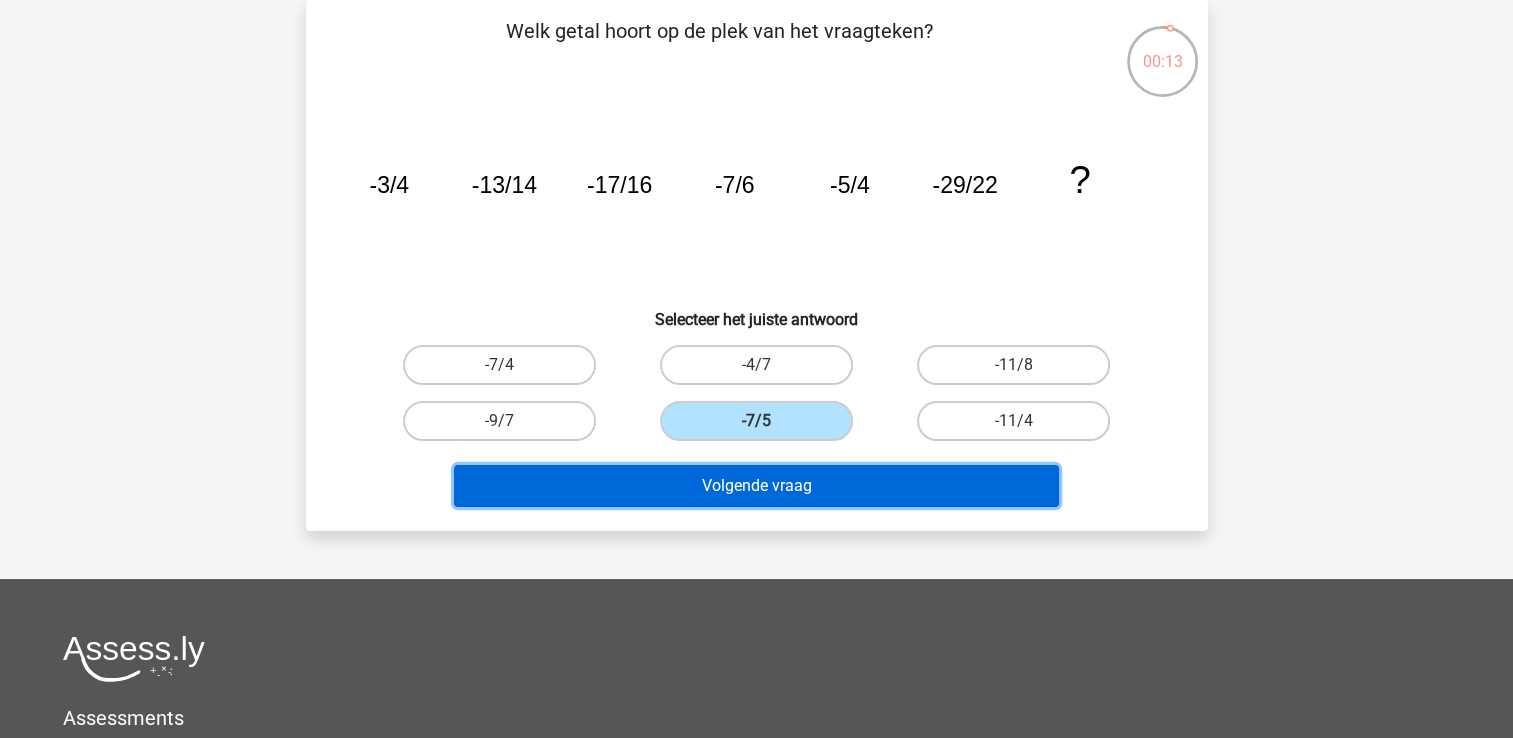 click on "Volgende vraag" at bounding box center [756, 486] 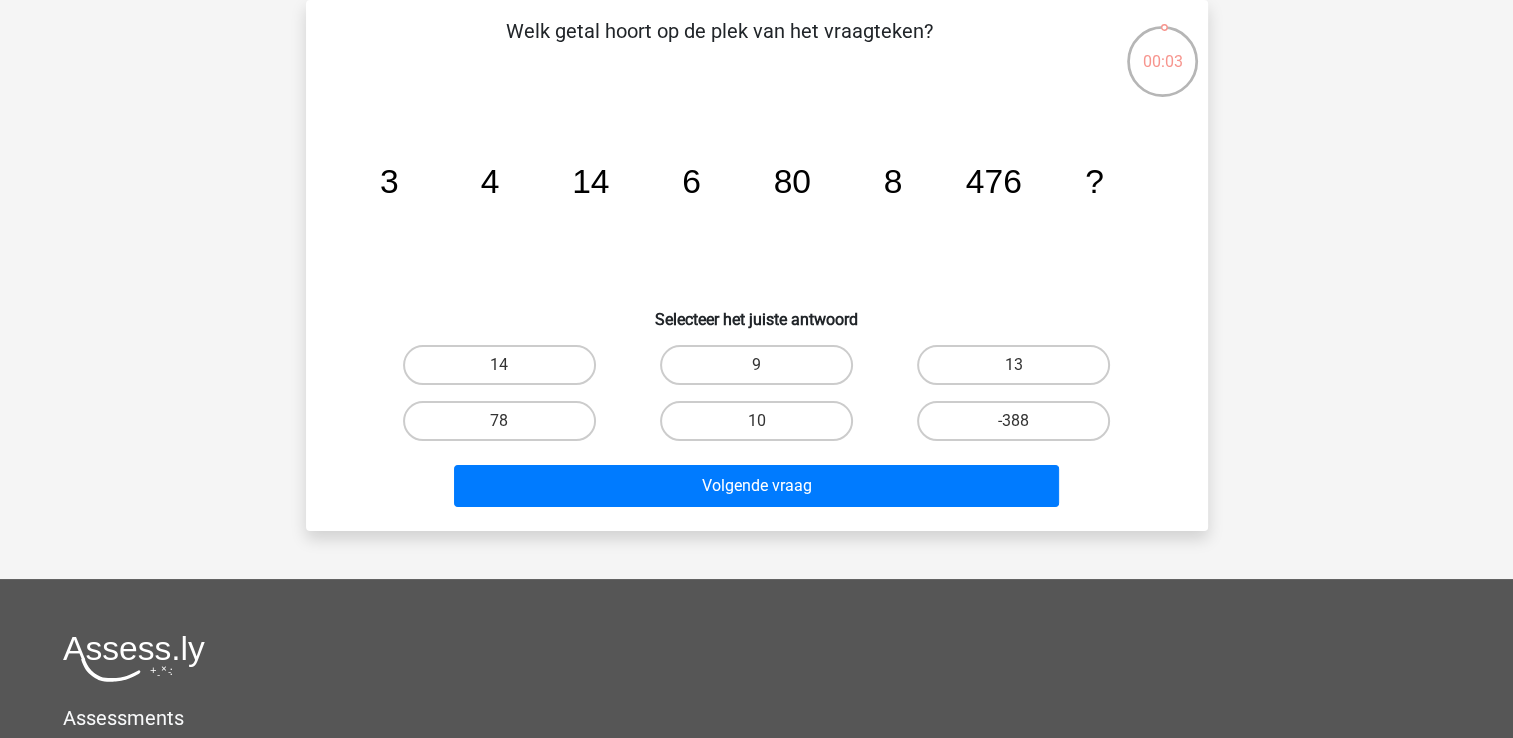 click on "-388" at bounding box center [1020, 427] 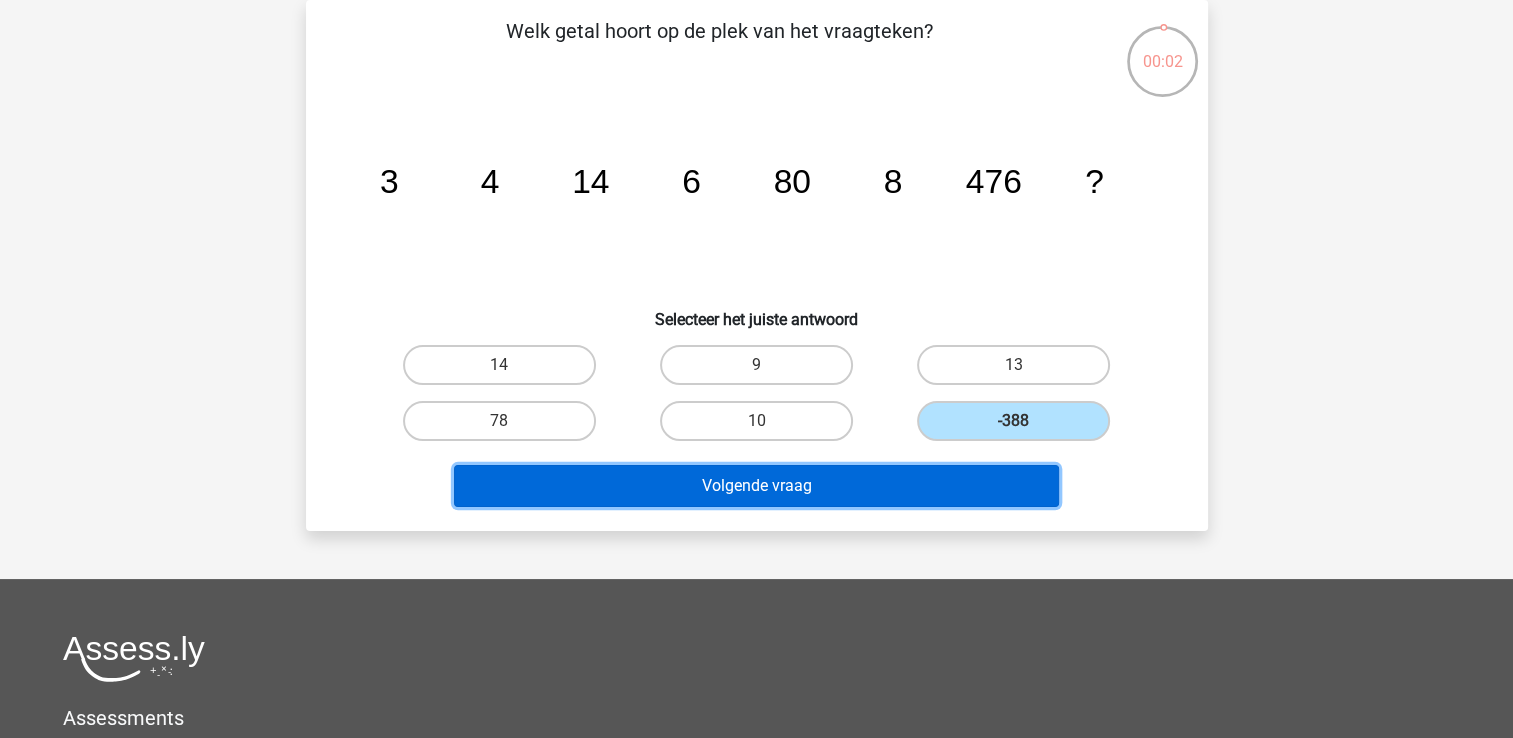 click on "Volgende vraag" at bounding box center [756, 486] 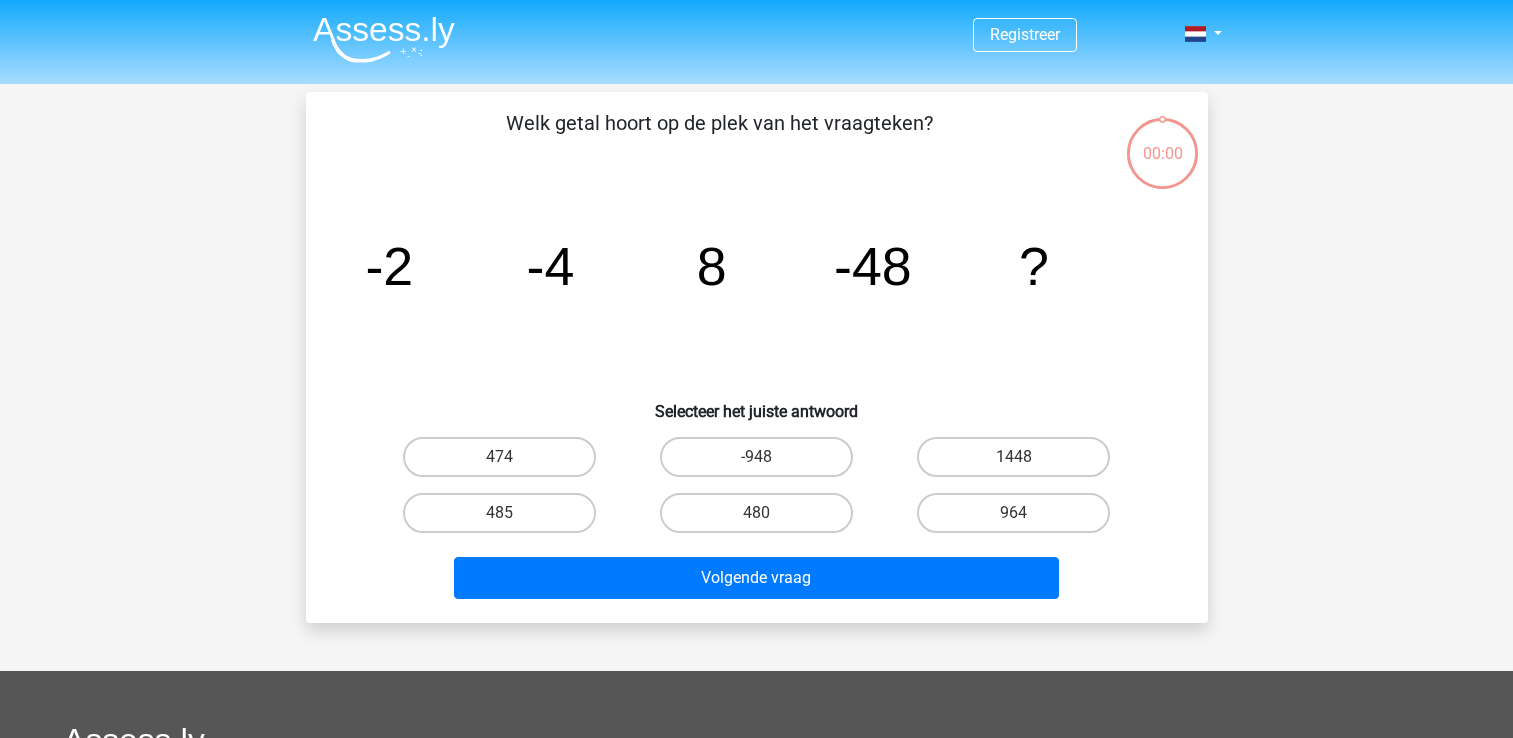 scroll, scrollTop: 0, scrollLeft: 0, axis: both 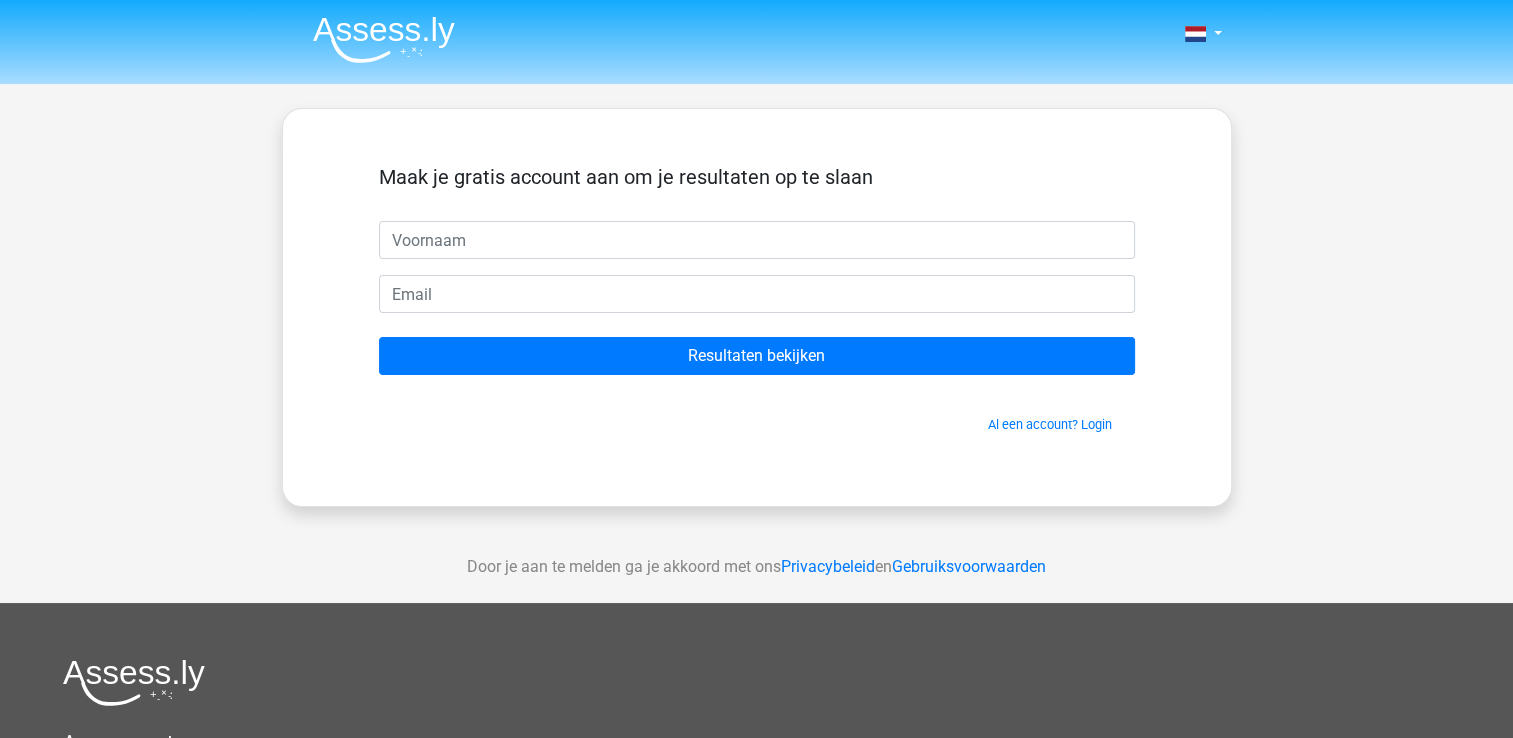 click at bounding box center [757, 240] 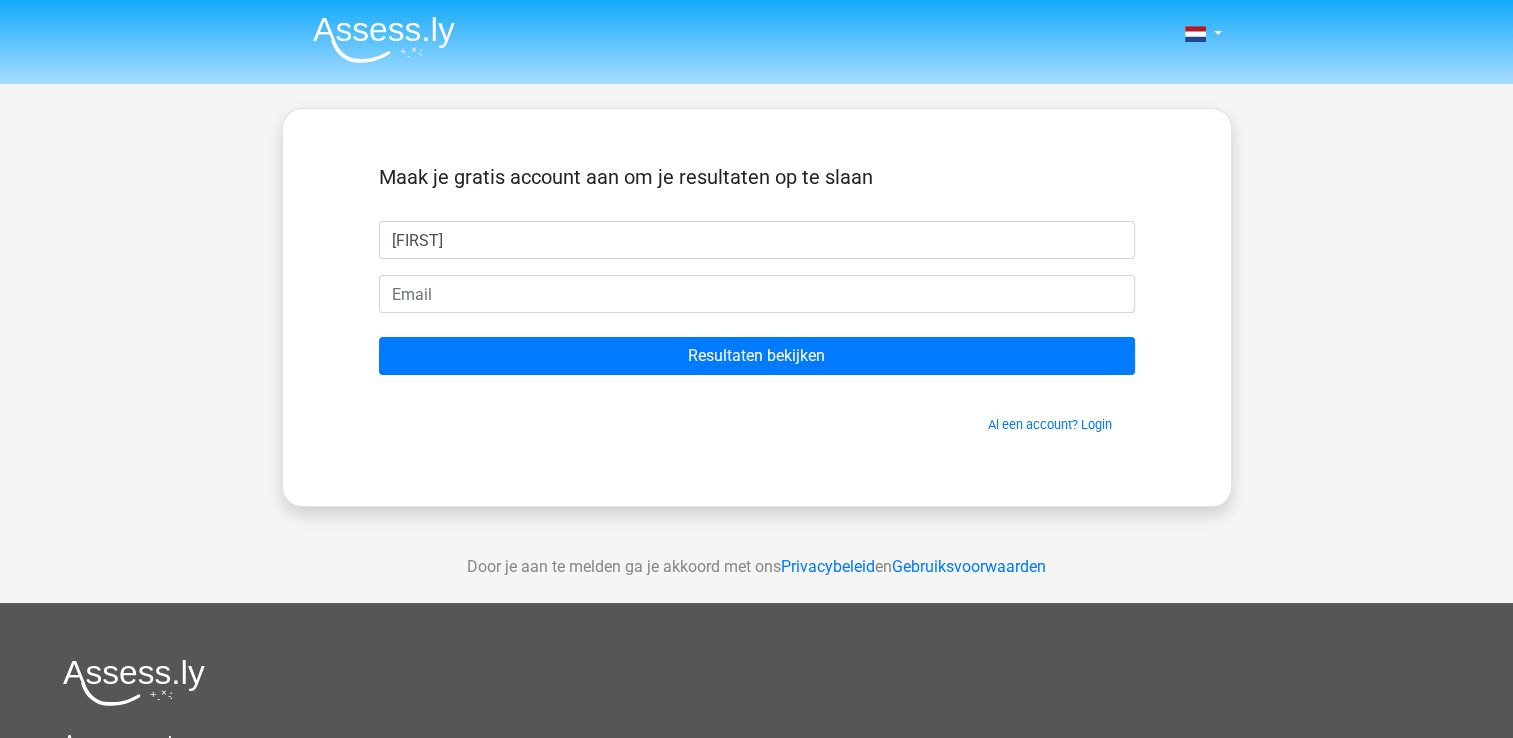 type on "fabienne" 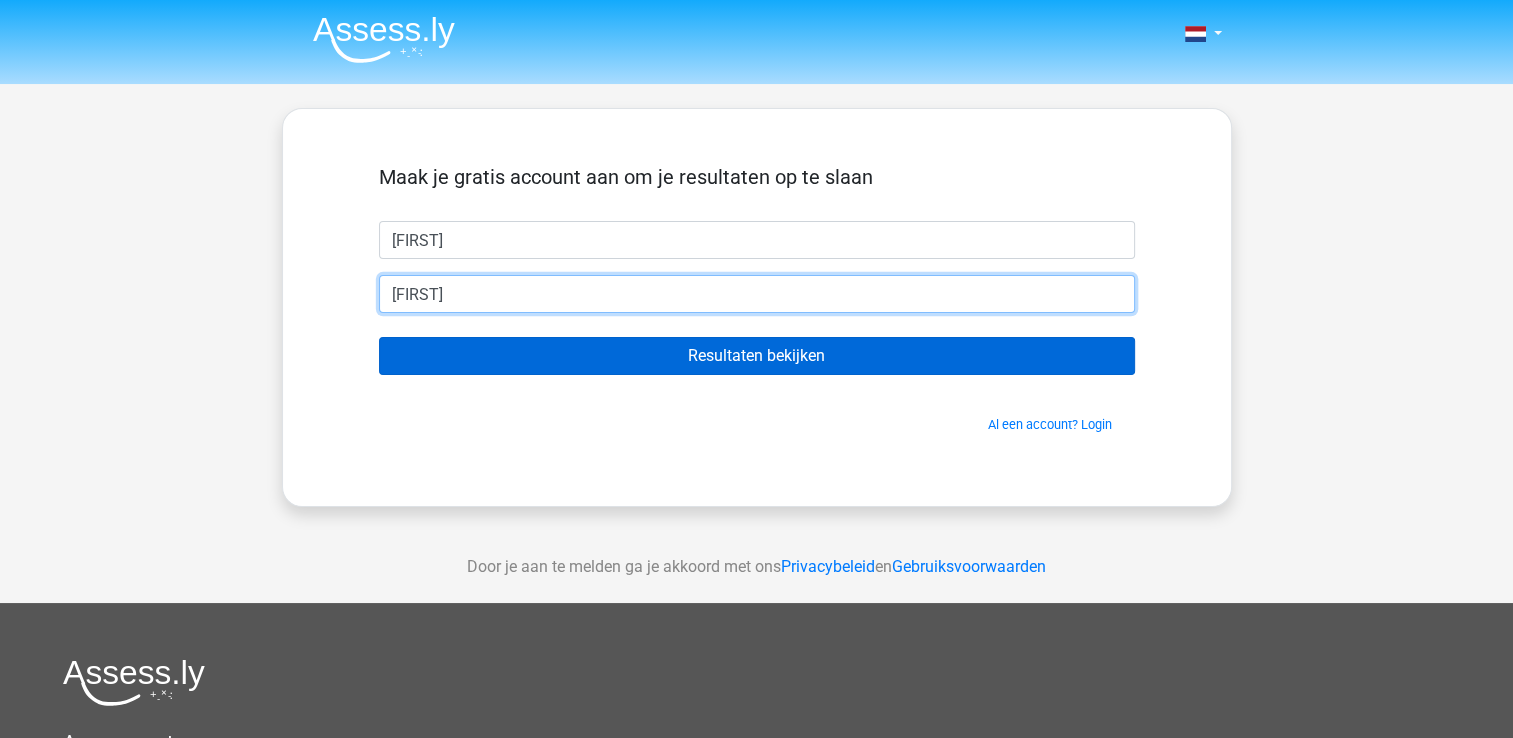 type on "annefabienne@hotmail.com" 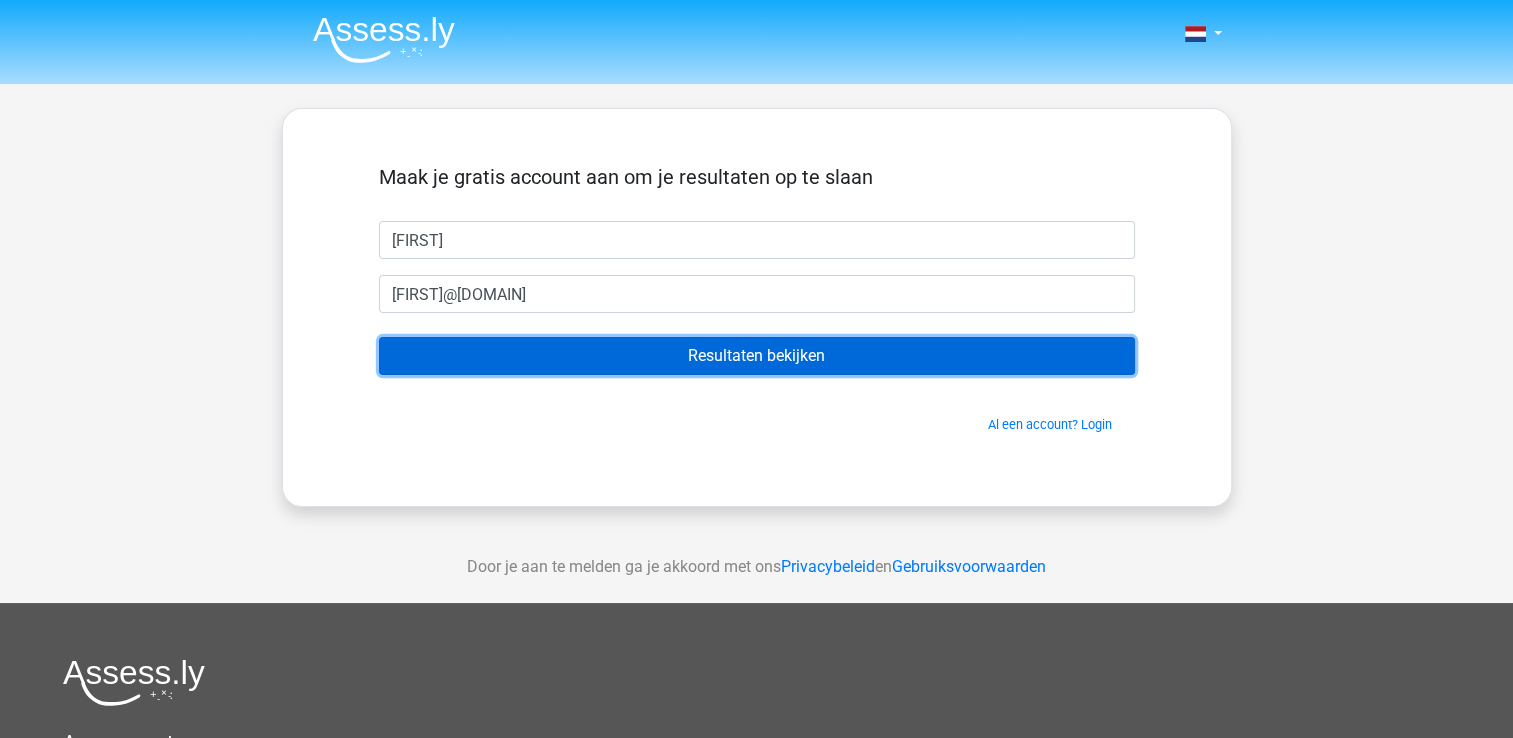 click on "Resultaten bekijken" at bounding box center (757, 356) 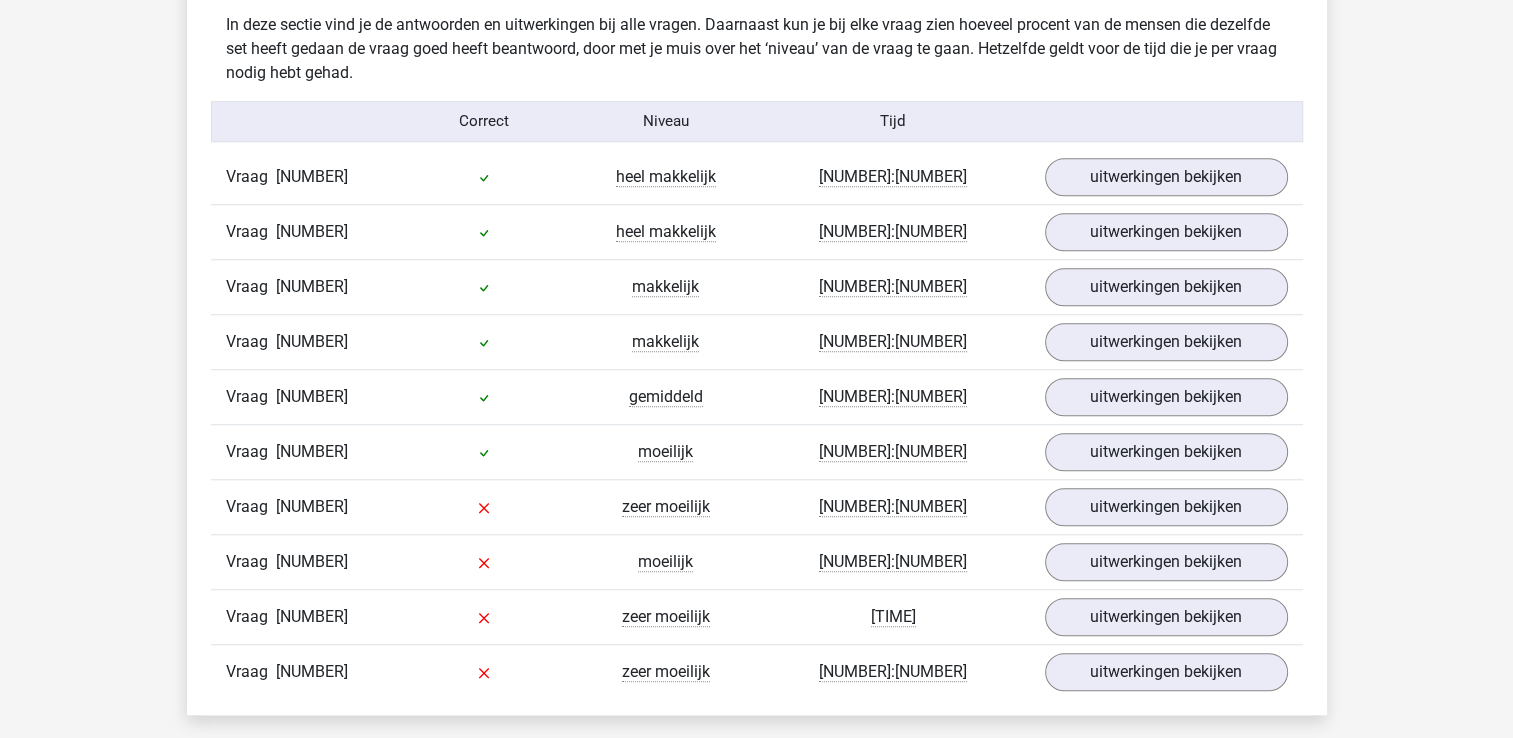 scroll, scrollTop: 1600, scrollLeft: 0, axis: vertical 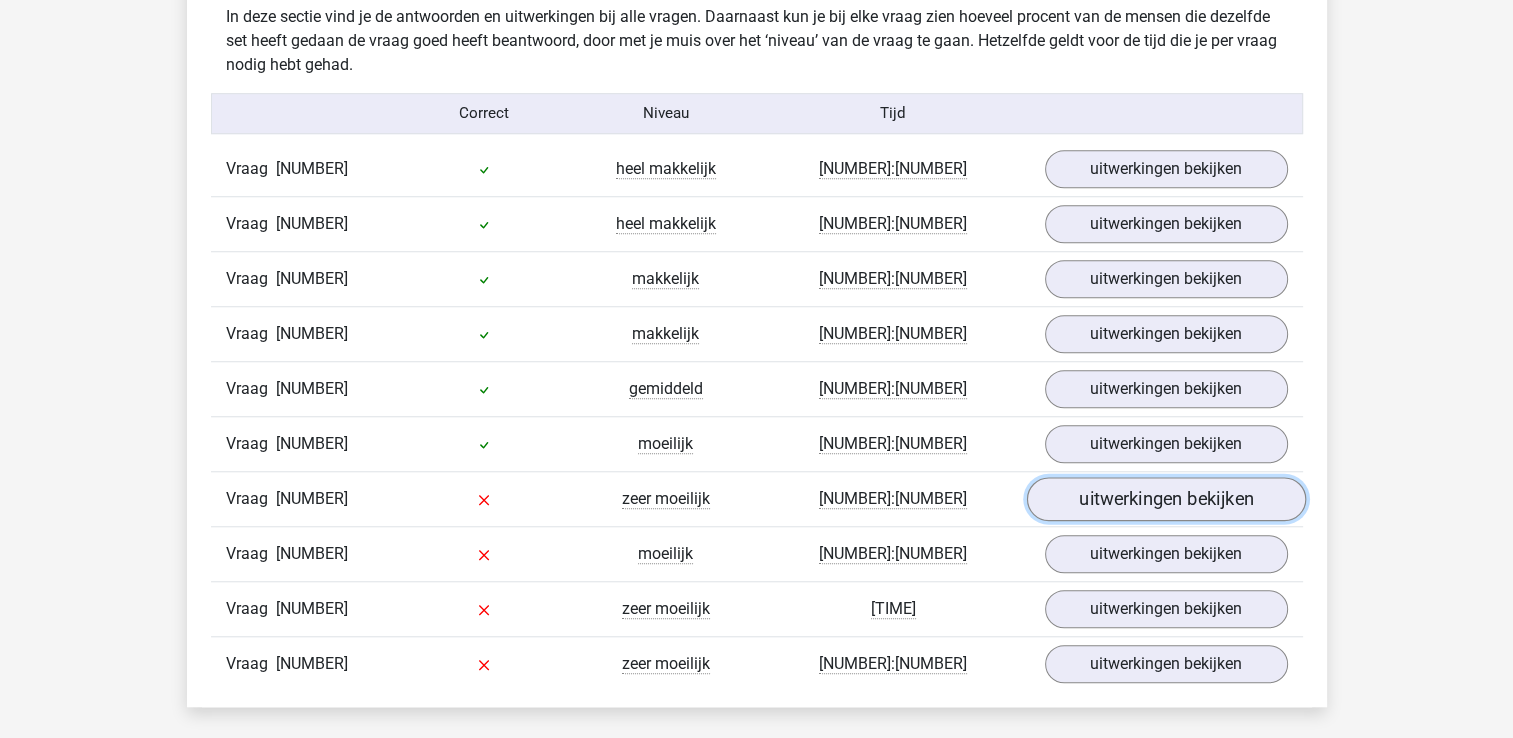 click on "uitwerkingen bekijken" at bounding box center [1165, 499] 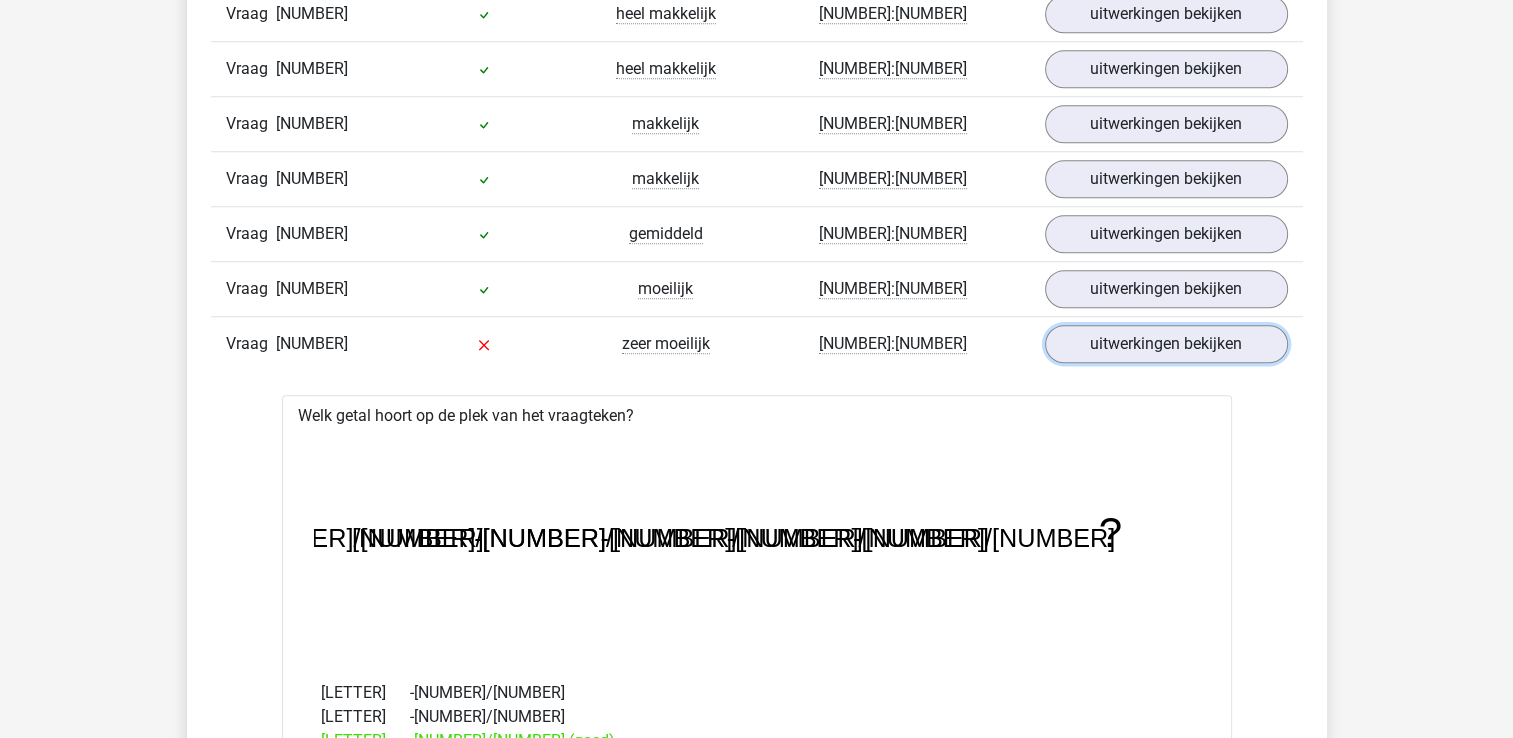 scroll, scrollTop: 1700, scrollLeft: 0, axis: vertical 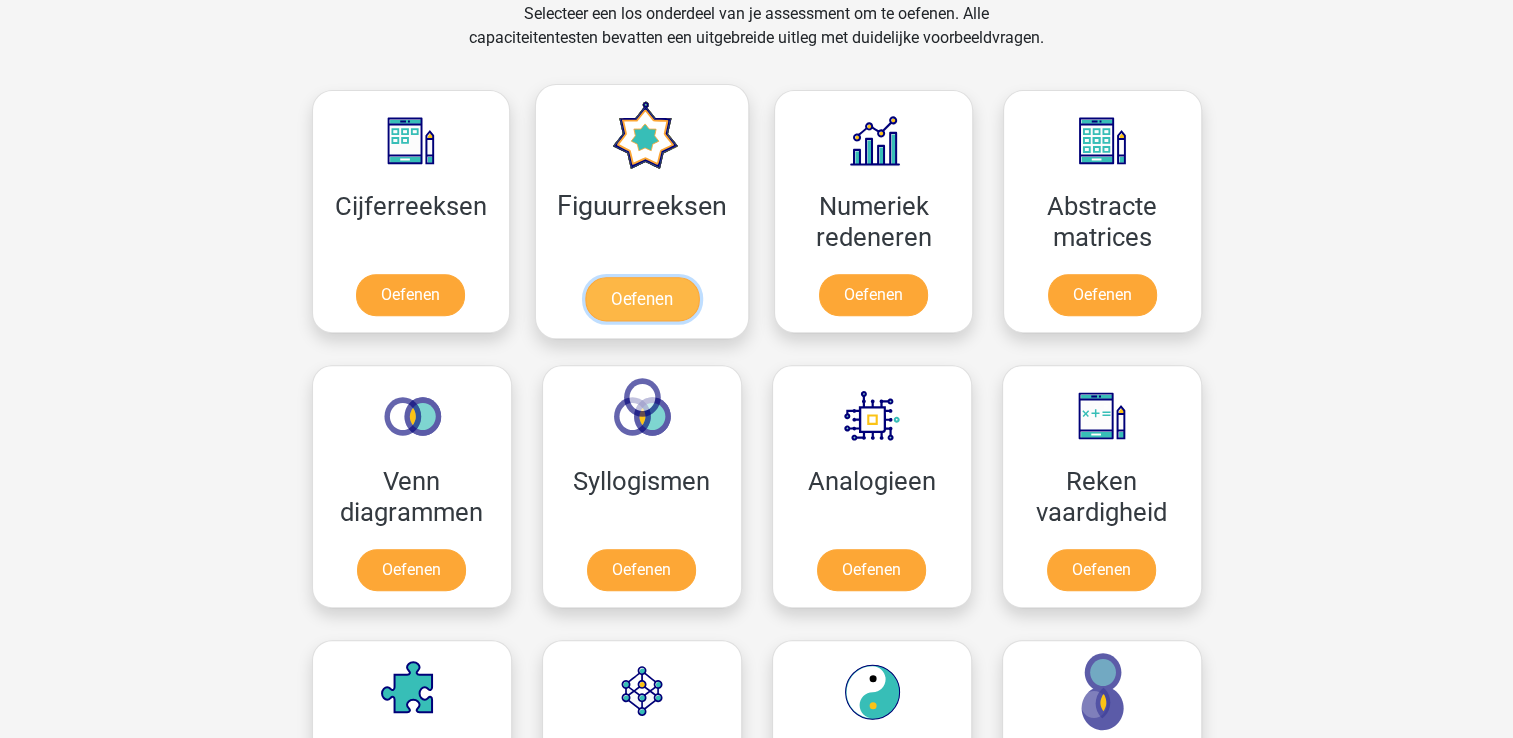 click on "Oefenen" at bounding box center [642, 299] 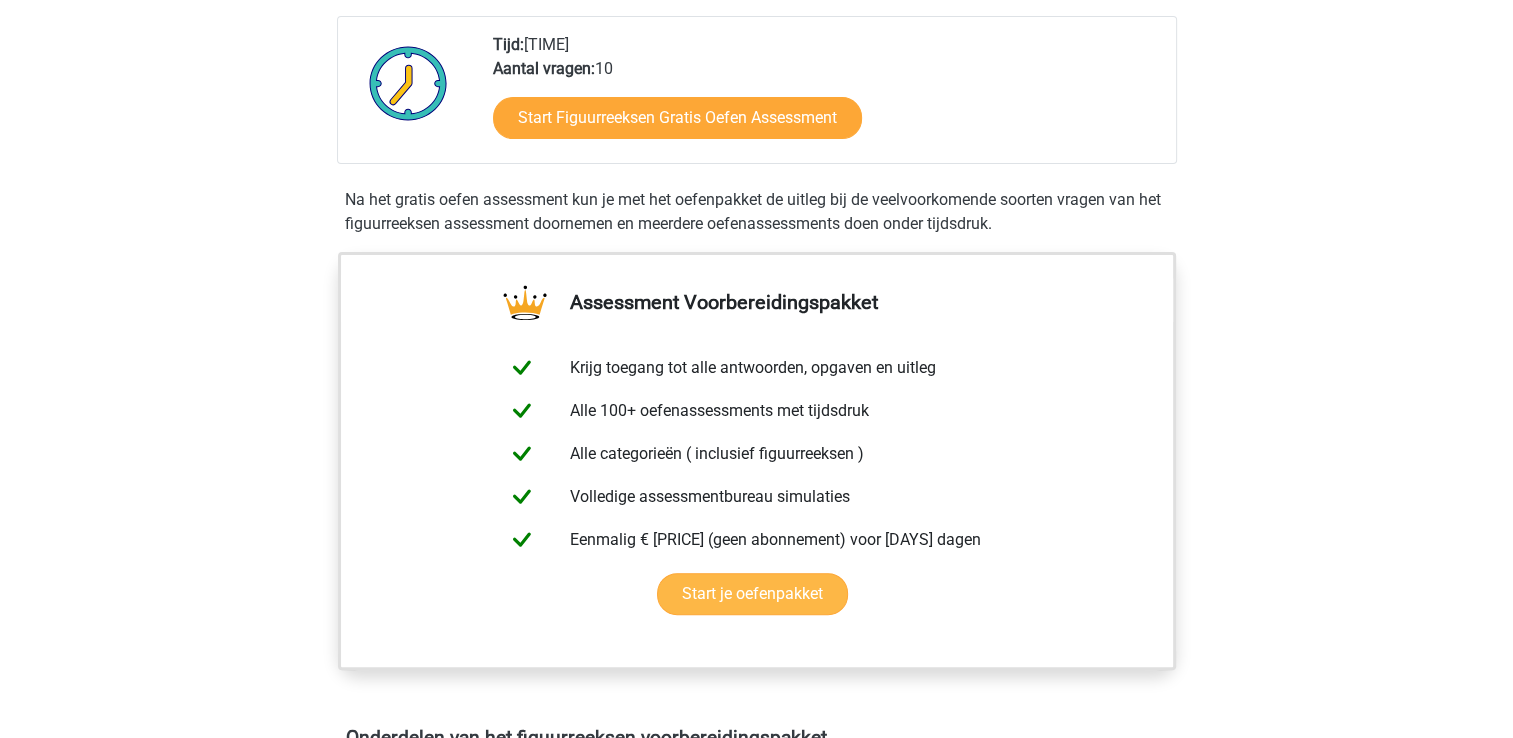 scroll, scrollTop: 500, scrollLeft: 0, axis: vertical 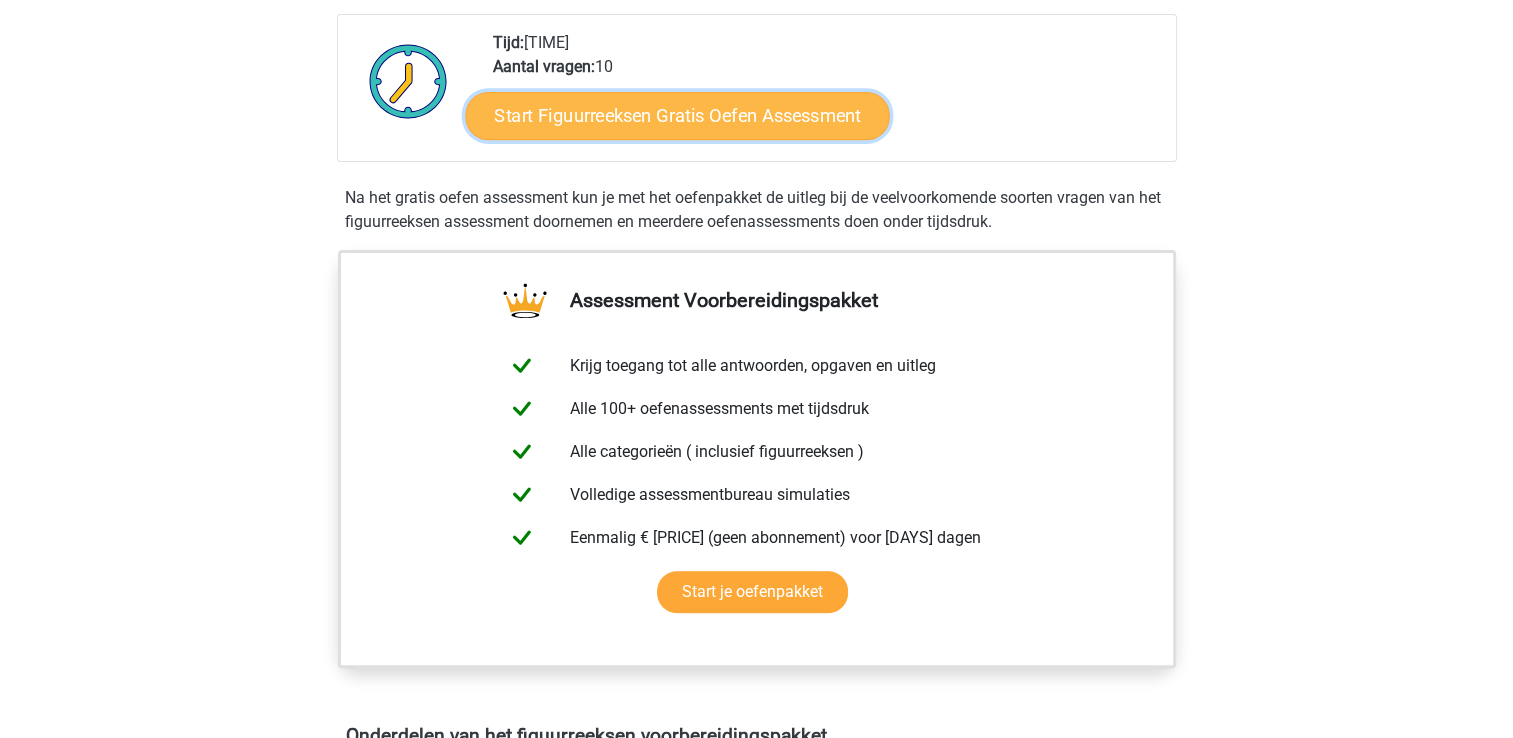 click on "Start Figuurreeksen
Gratis Oefen Assessment" at bounding box center [677, 115] 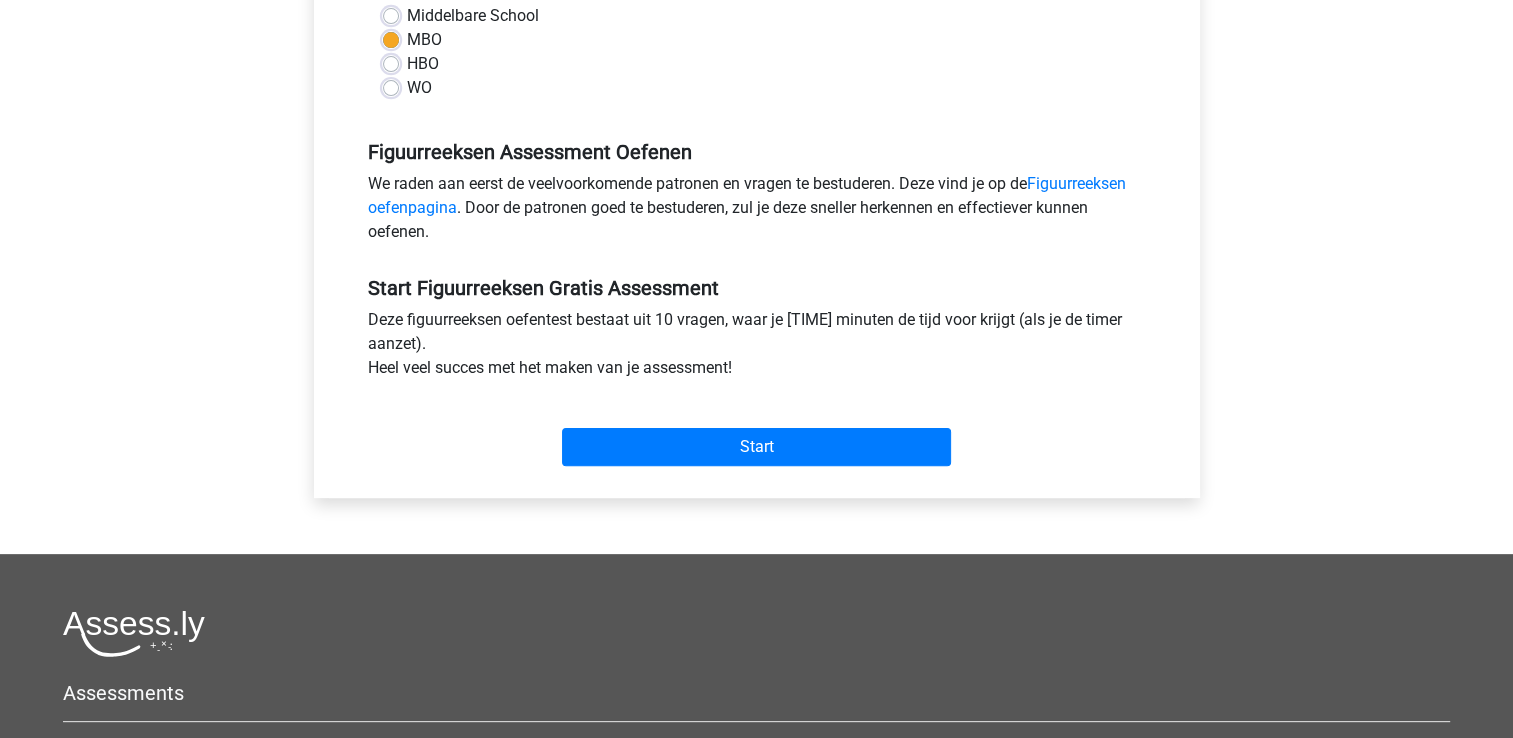 scroll, scrollTop: 500, scrollLeft: 0, axis: vertical 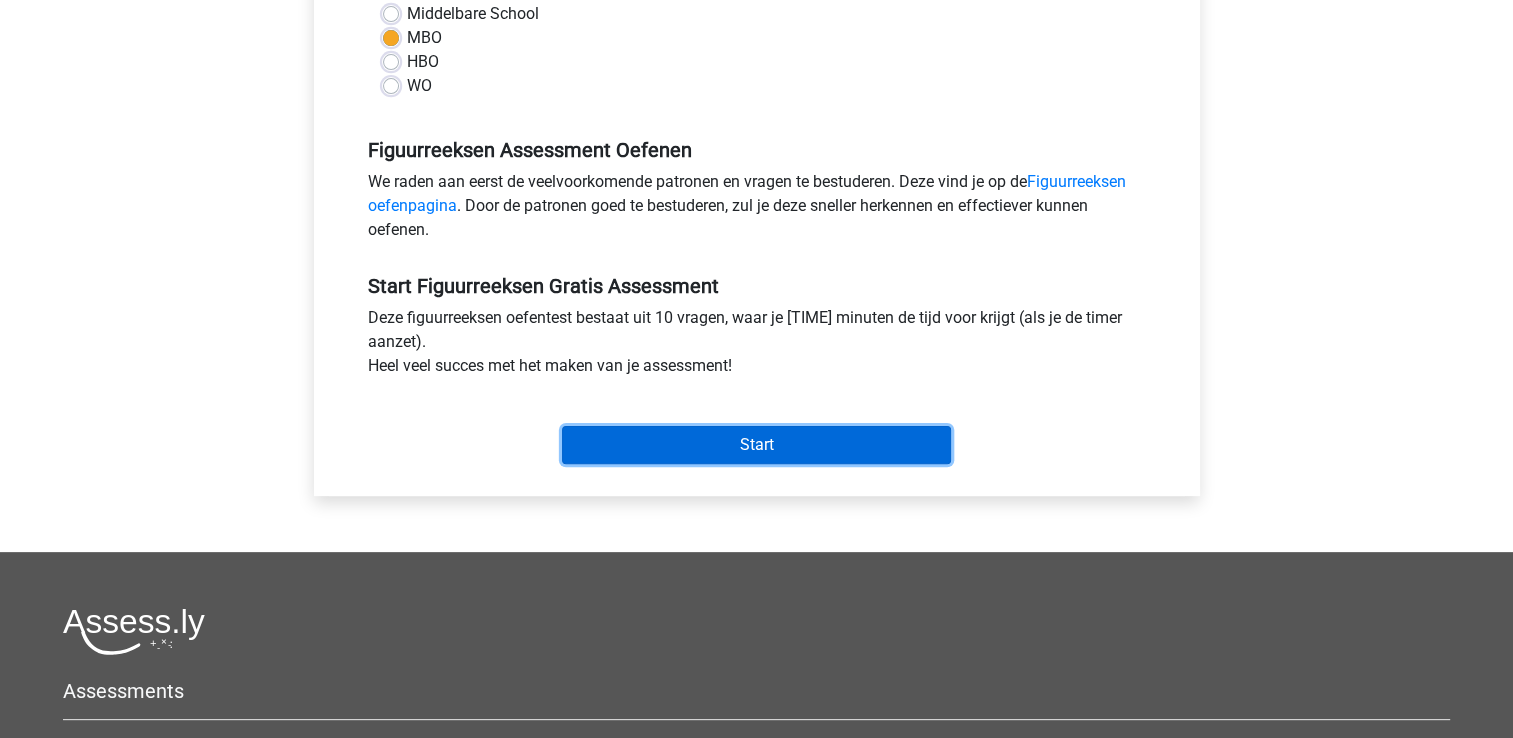 click on "Start" at bounding box center (756, 445) 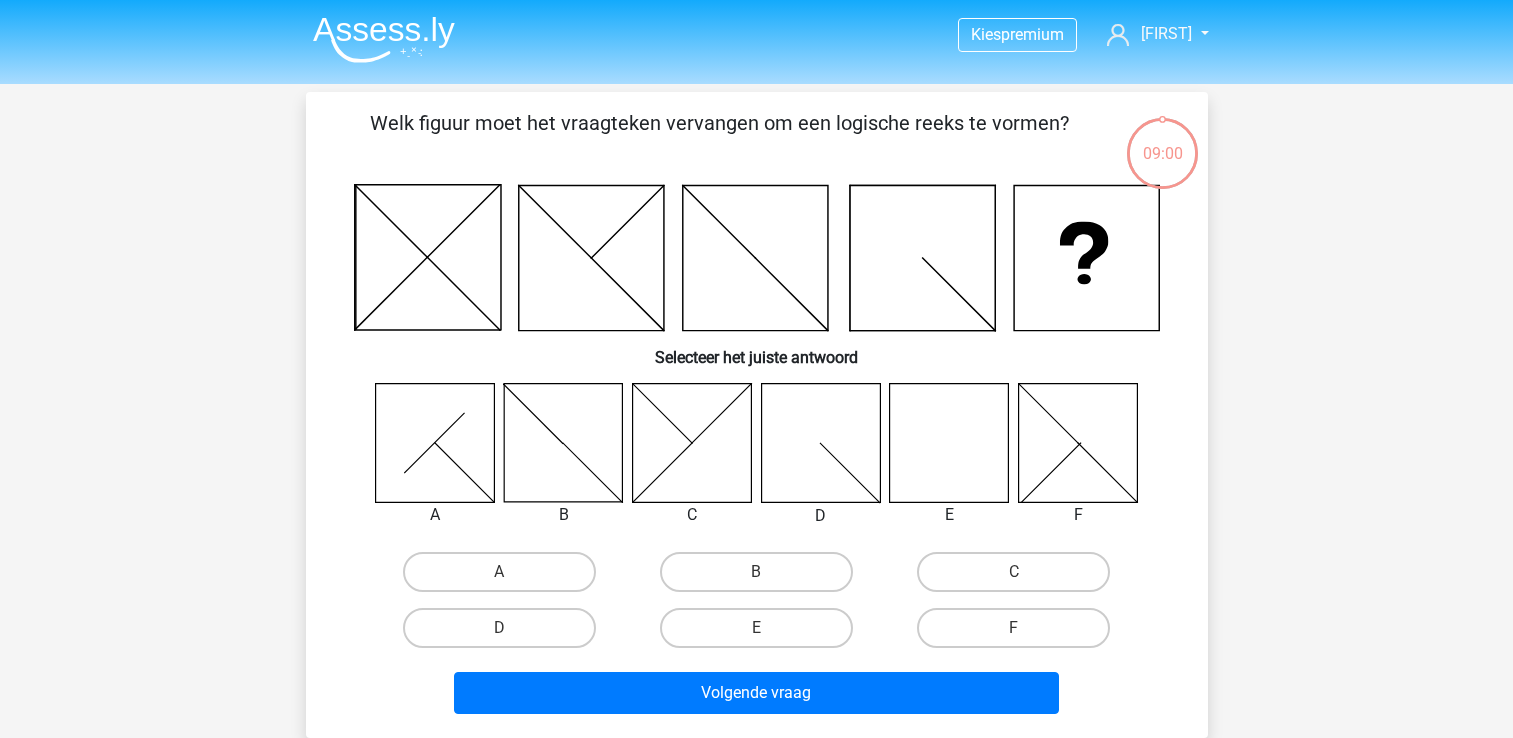 scroll, scrollTop: 0, scrollLeft: 0, axis: both 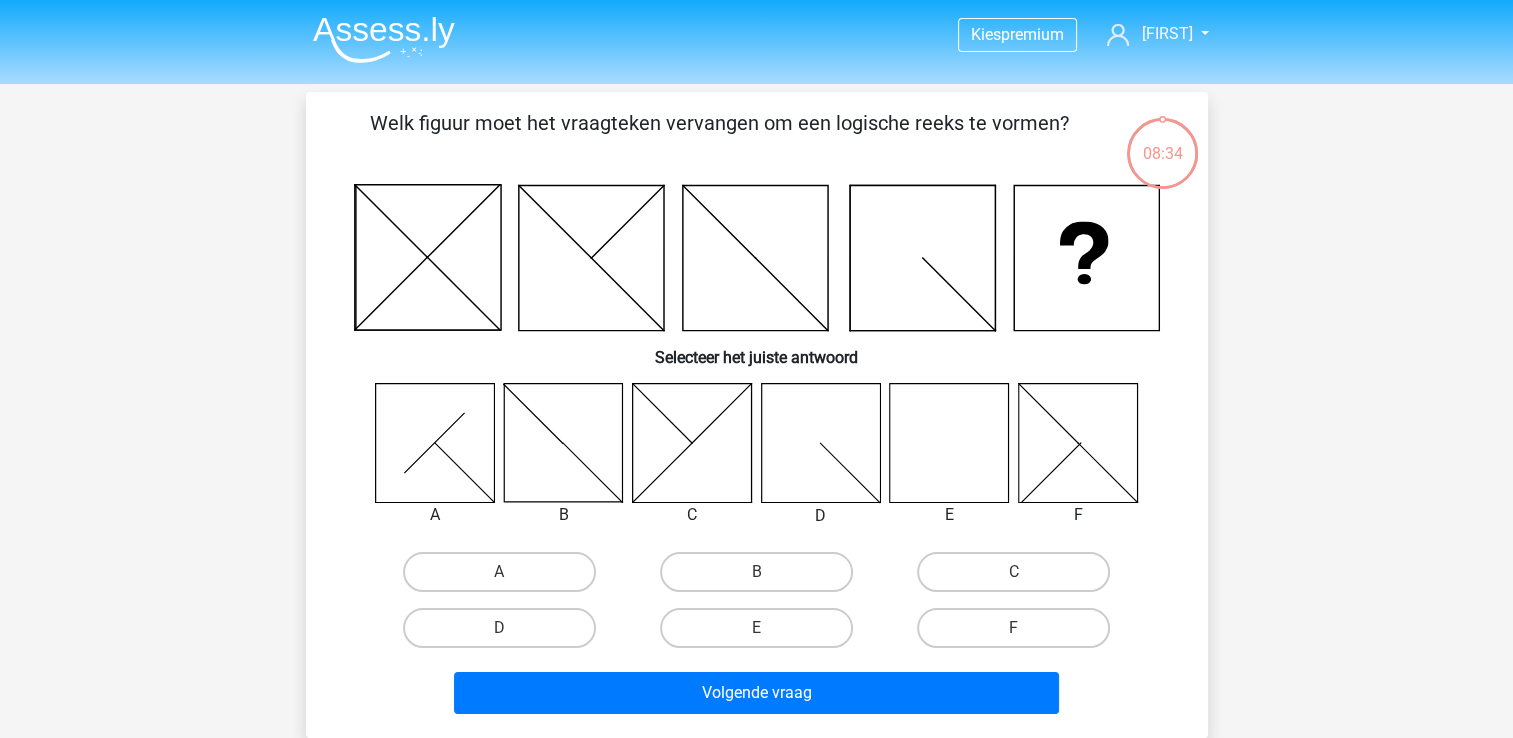 click at bounding box center [691, 442] 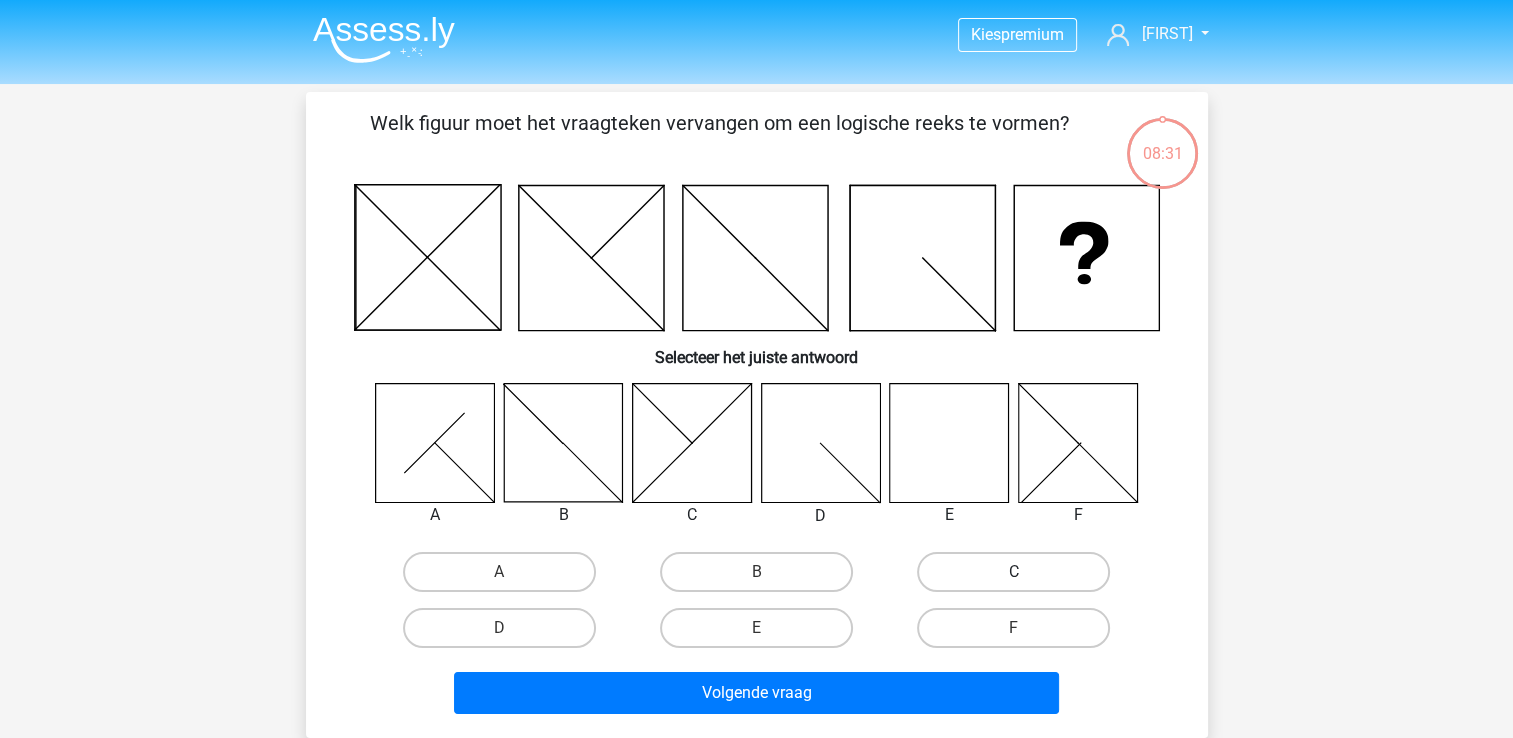 click on "C" at bounding box center [1013, 572] 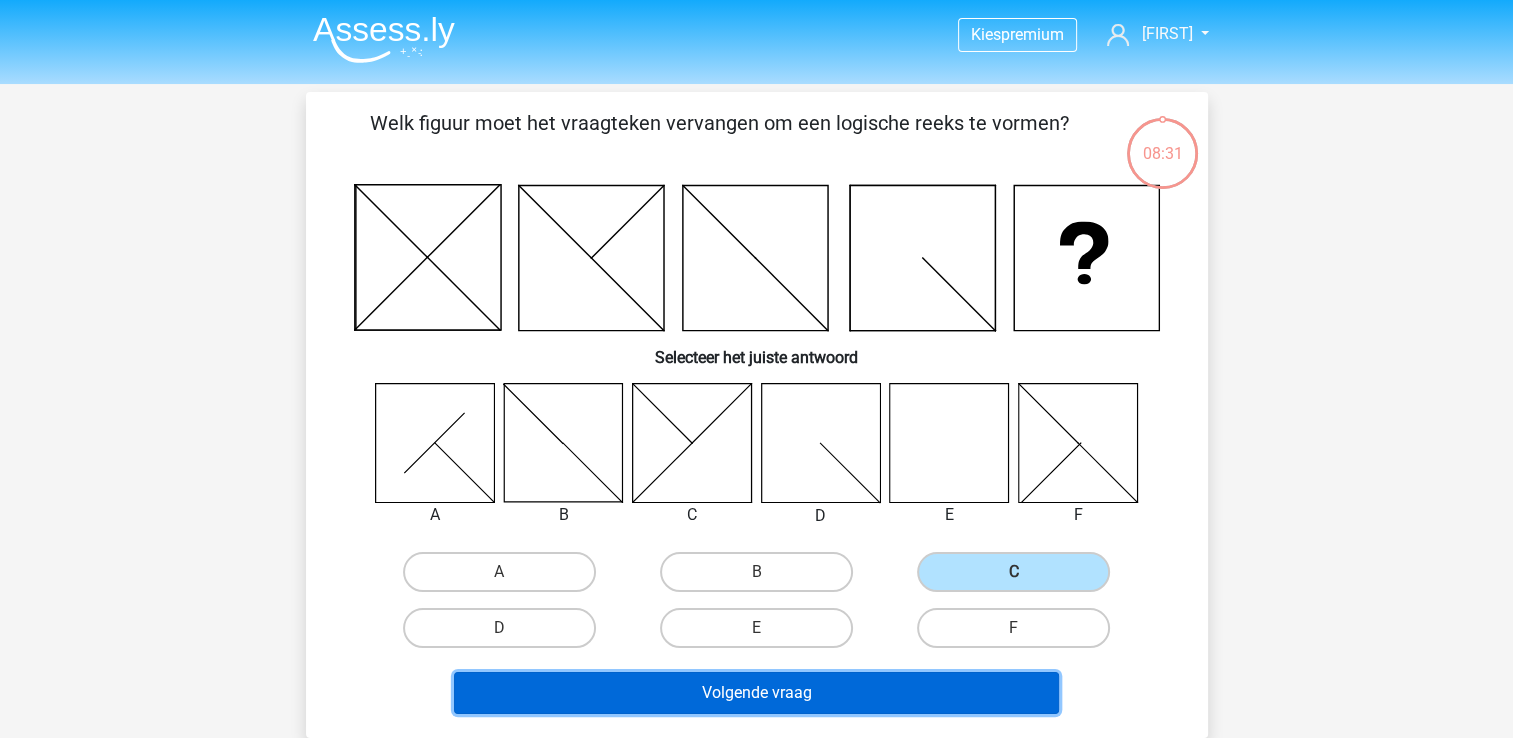 click on "Volgende vraag" at bounding box center (756, 693) 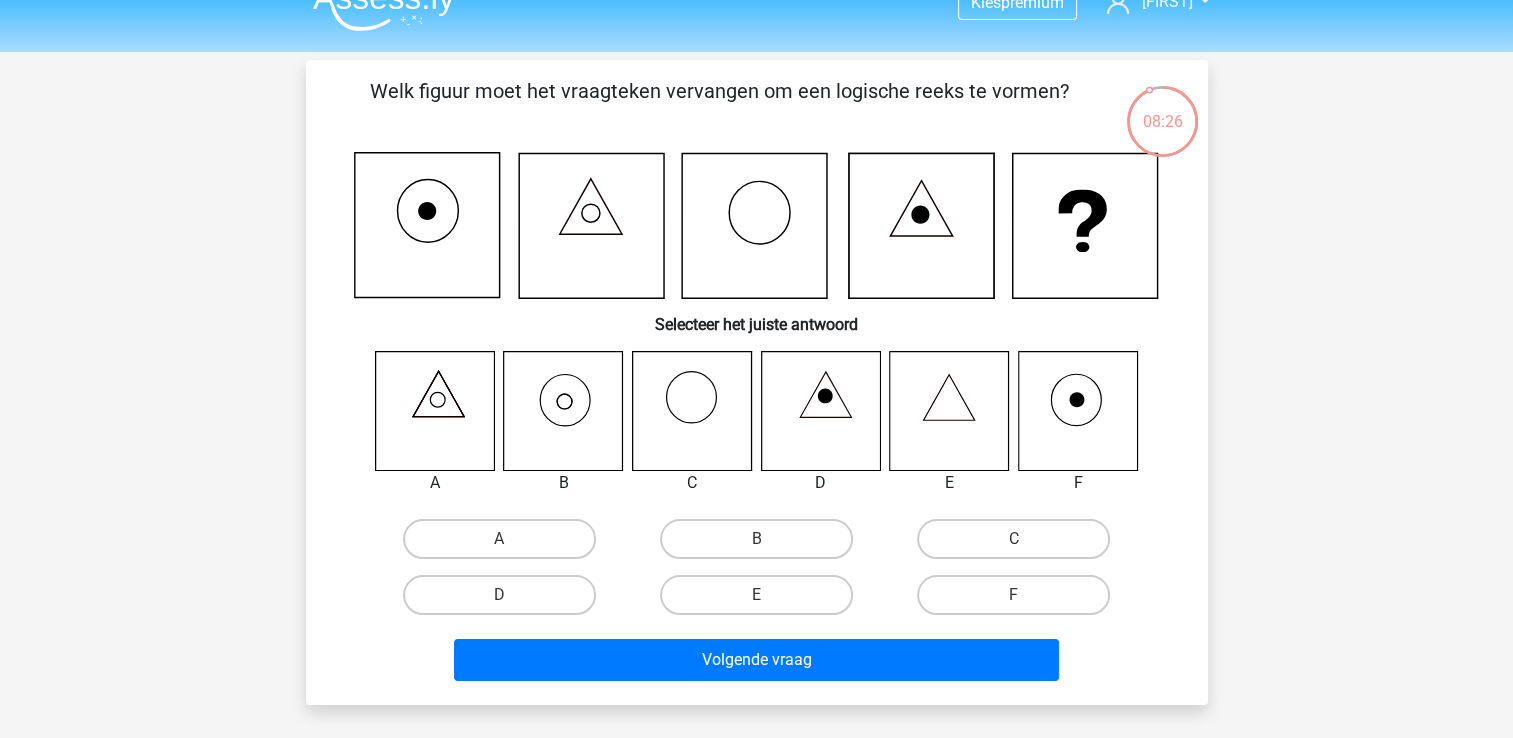 scroll, scrollTop: 0, scrollLeft: 0, axis: both 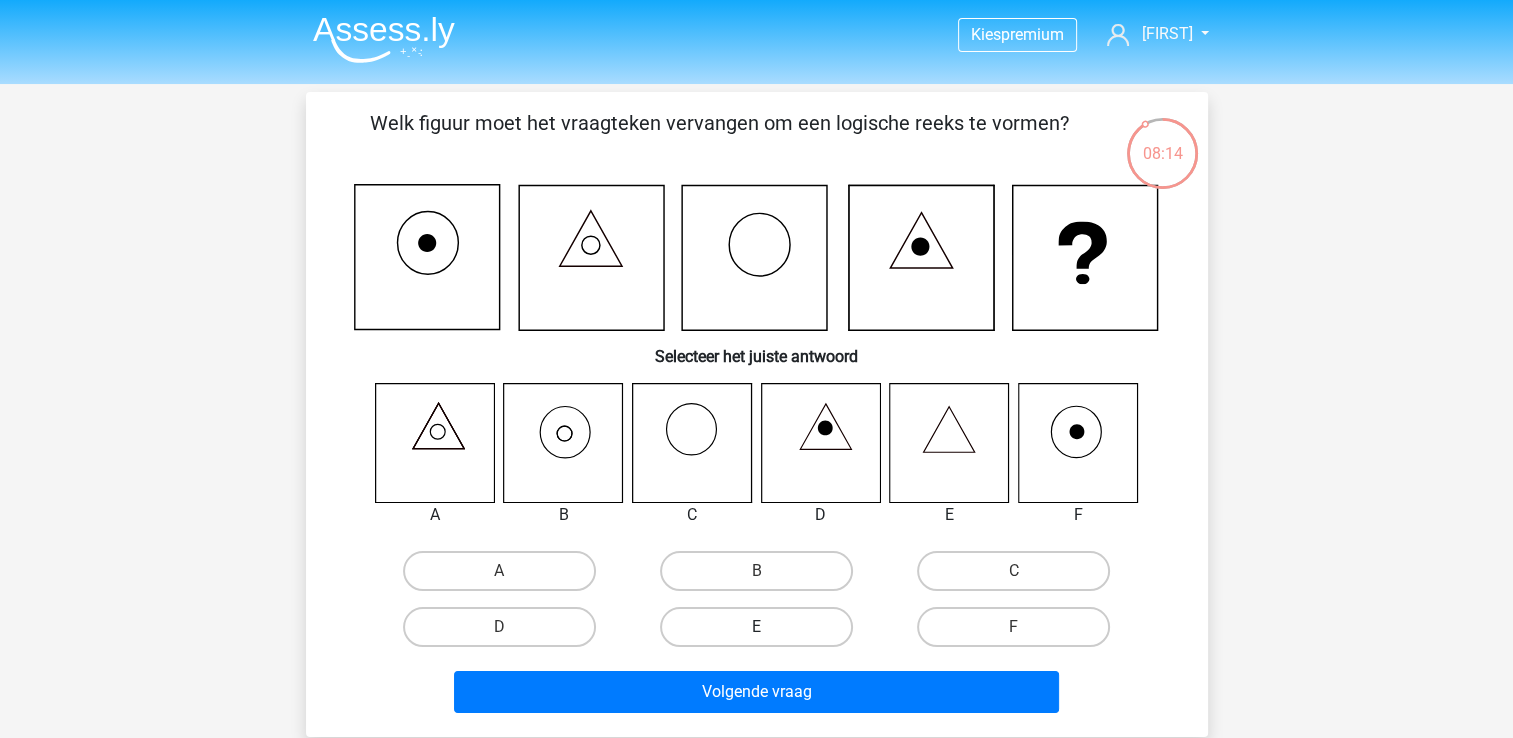 click on "E" at bounding box center (756, 627) 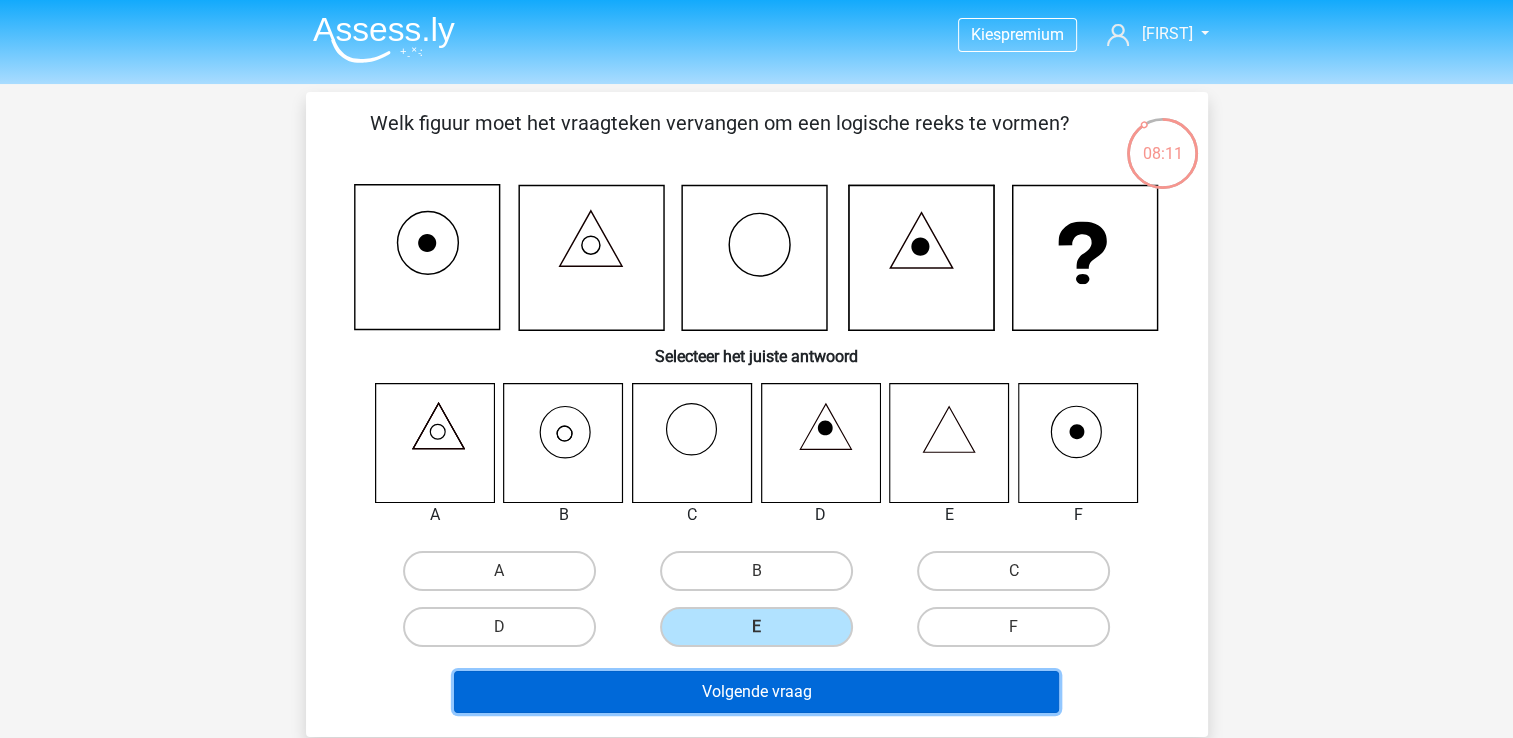 click on "Volgende vraag" at bounding box center (756, 692) 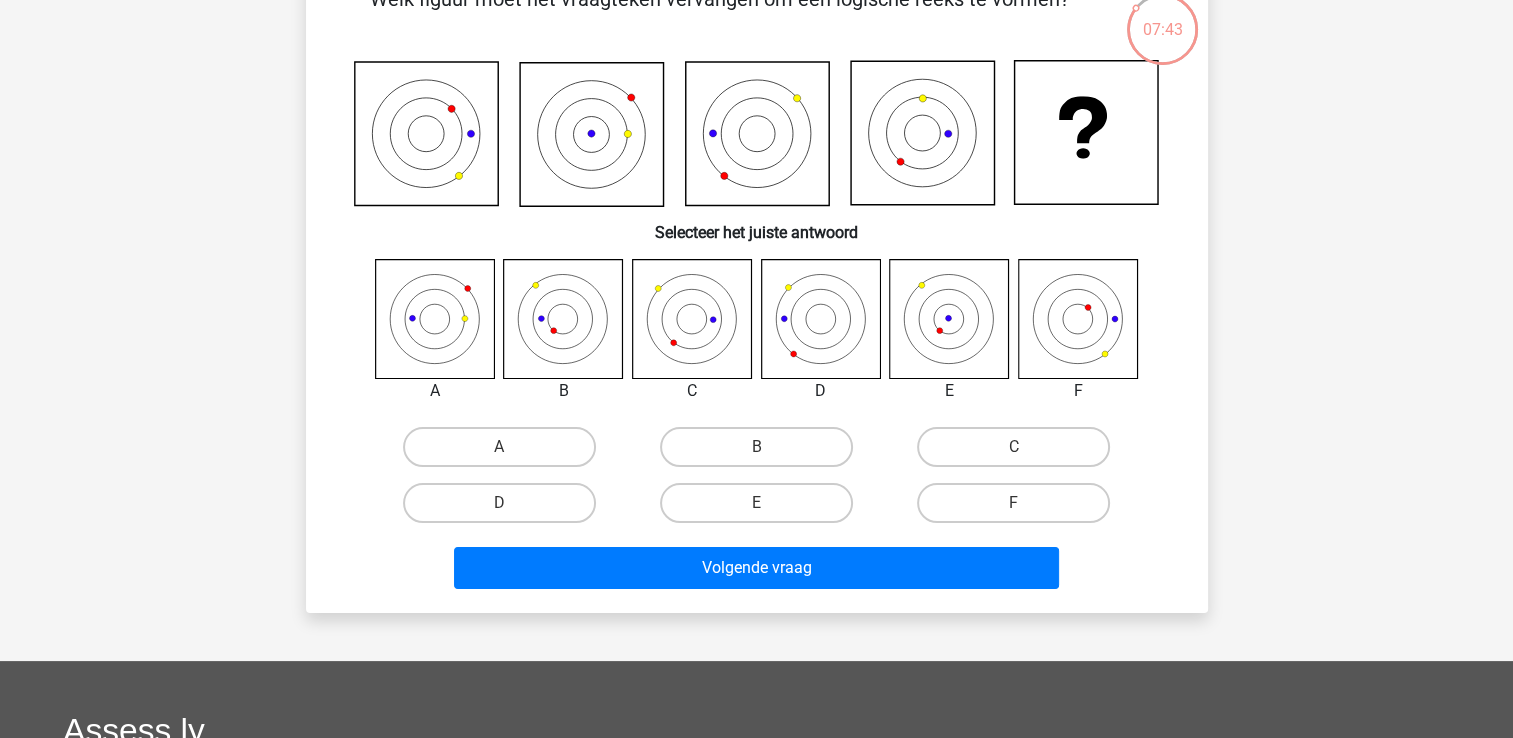 scroll, scrollTop: 0, scrollLeft: 0, axis: both 